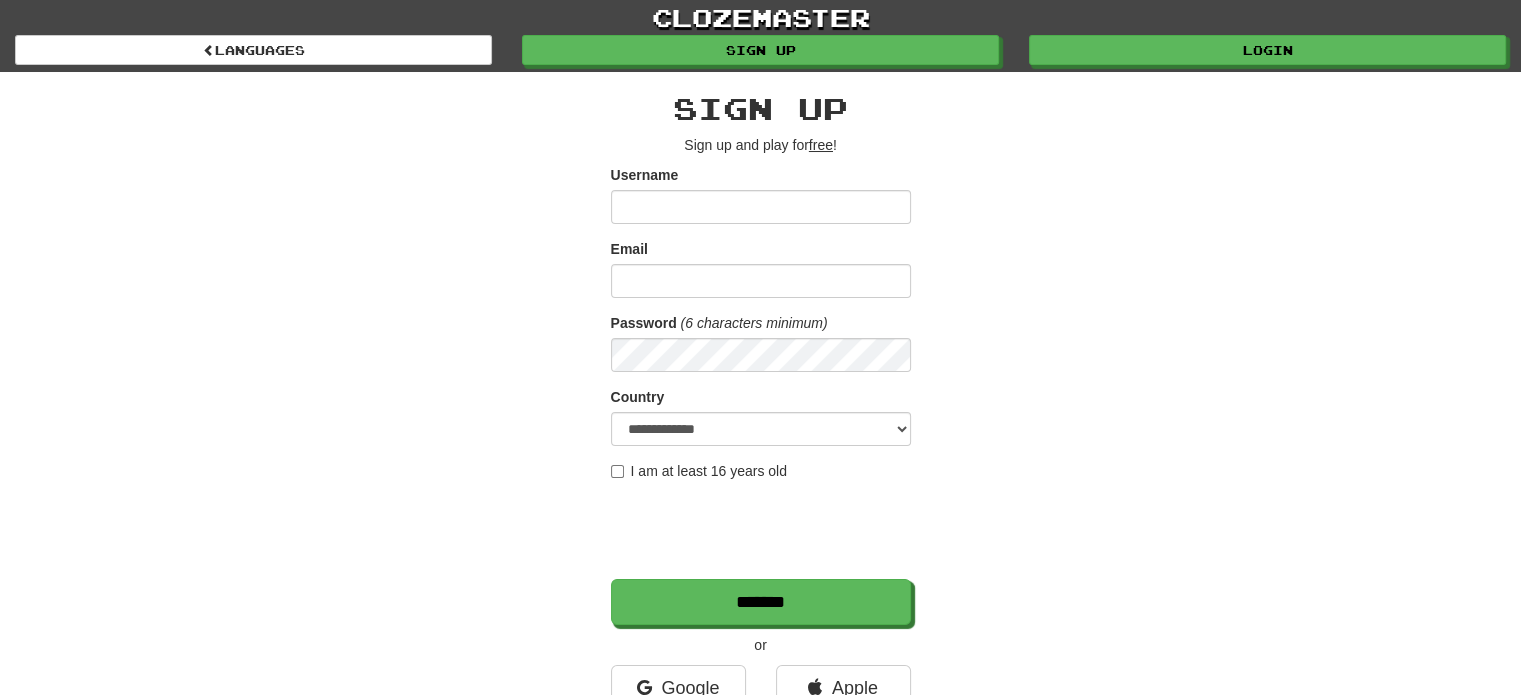 scroll, scrollTop: 300, scrollLeft: 0, axis: vertical 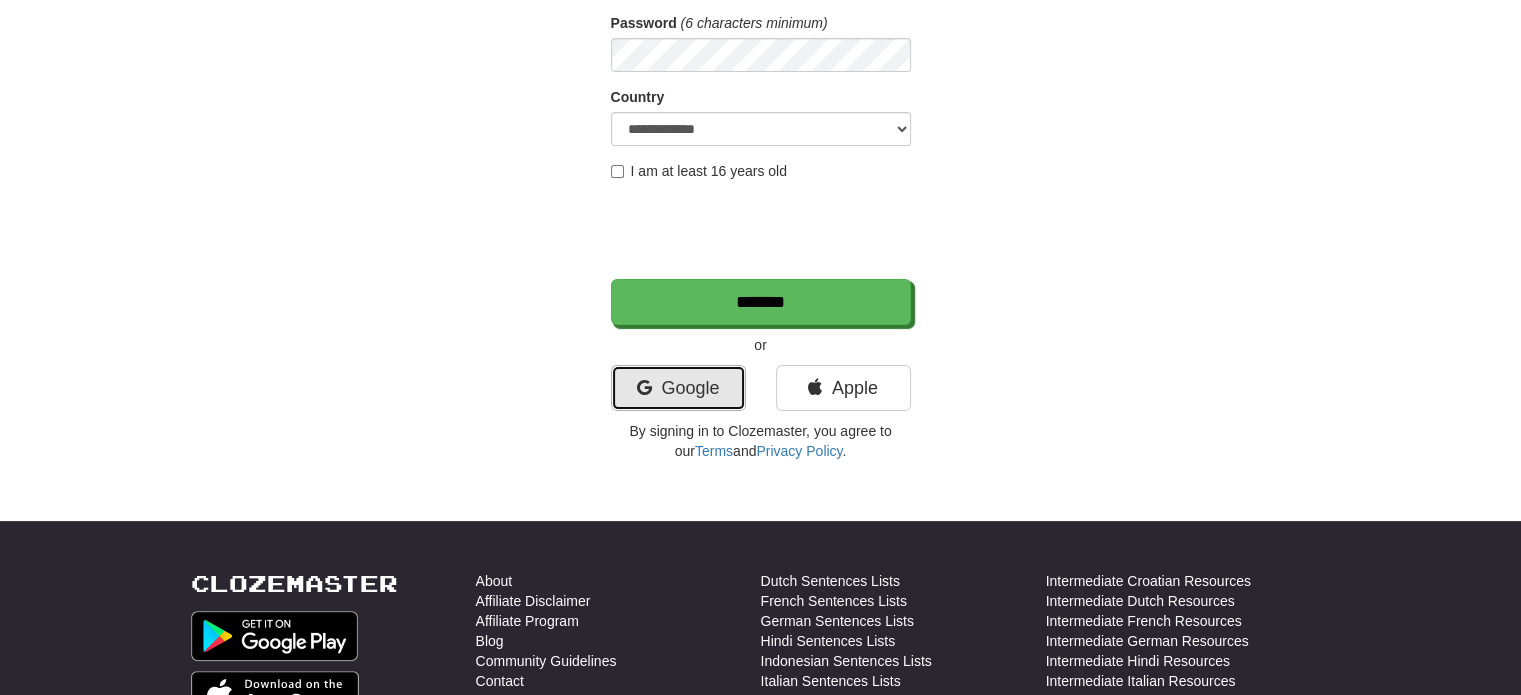 click on "Google" at bounding box center (678, 388) 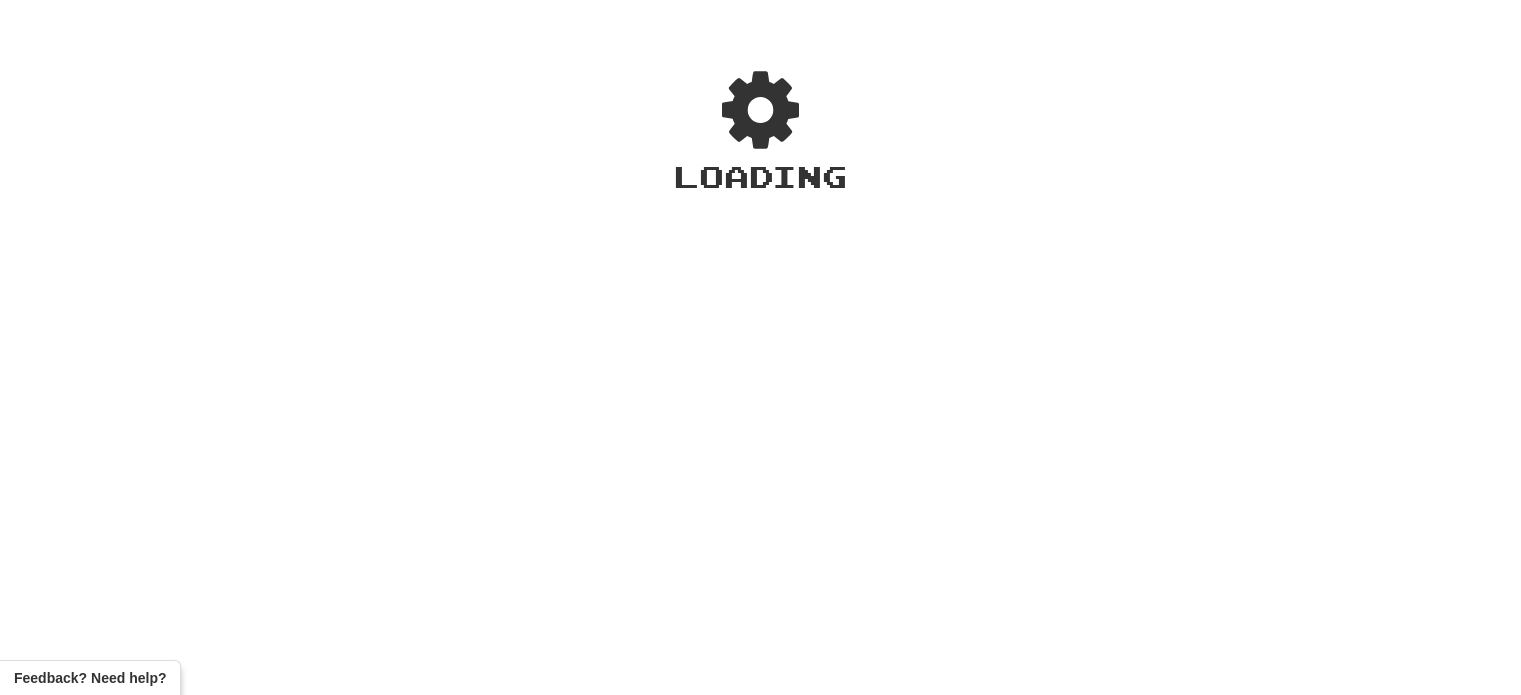 scroll, scrollTop: 0, scrollLeft: 0, axis: both 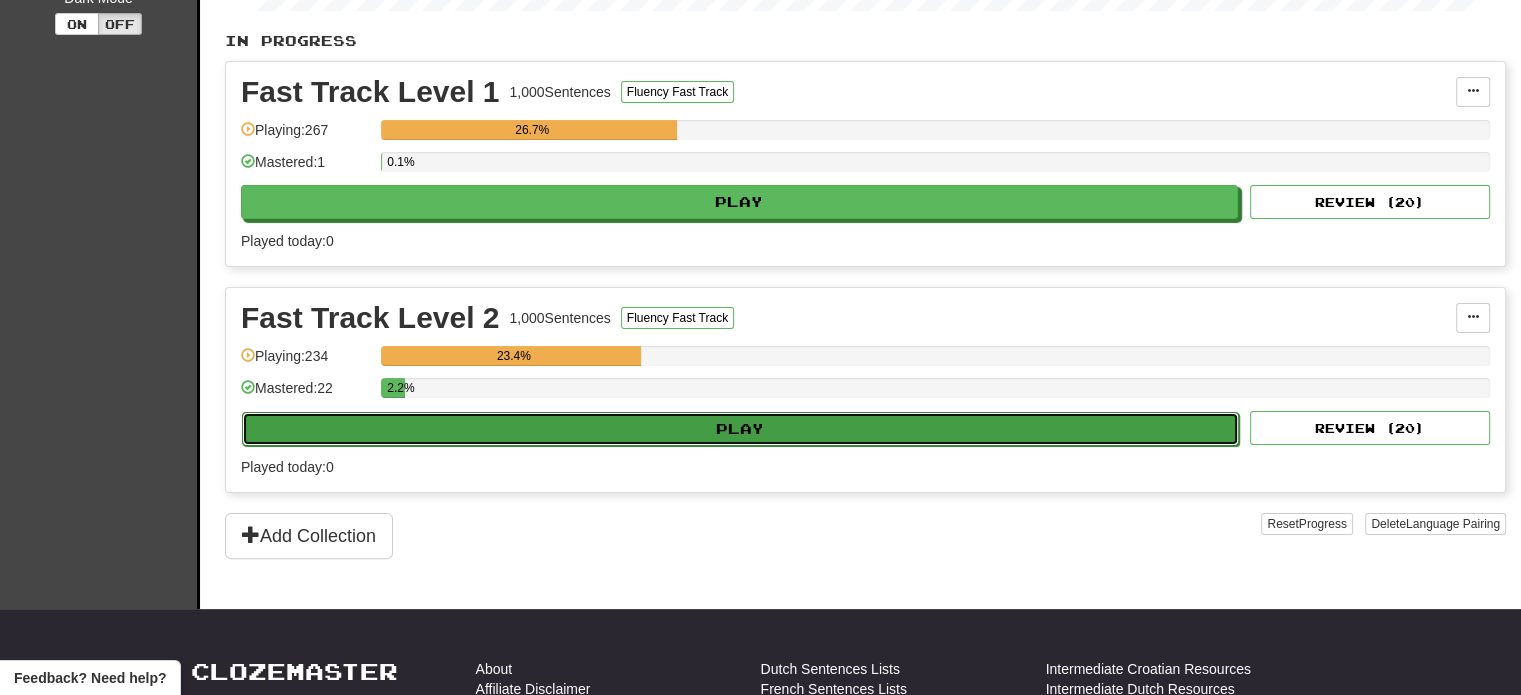 click on "Play" at bounding box center (740, 429) 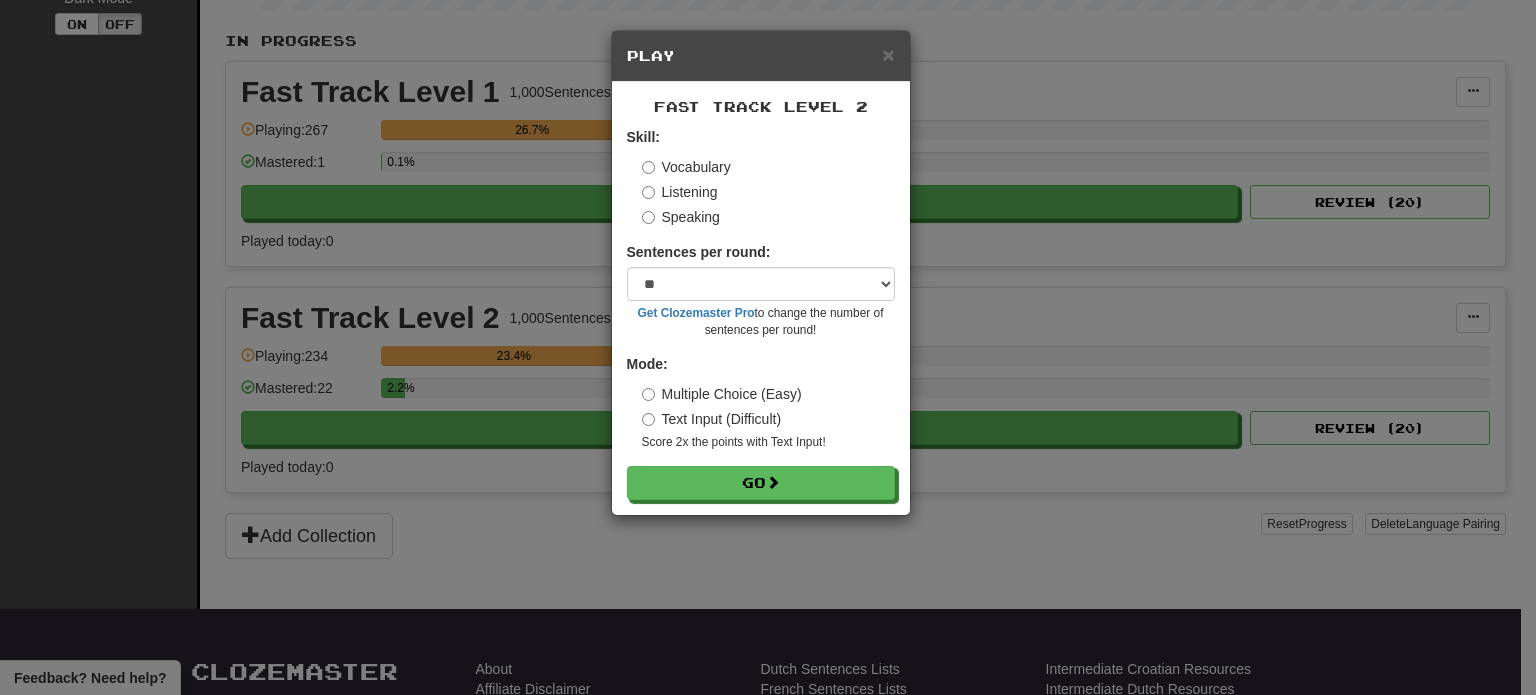 click on "Listening" at bounding box center (680, 192) 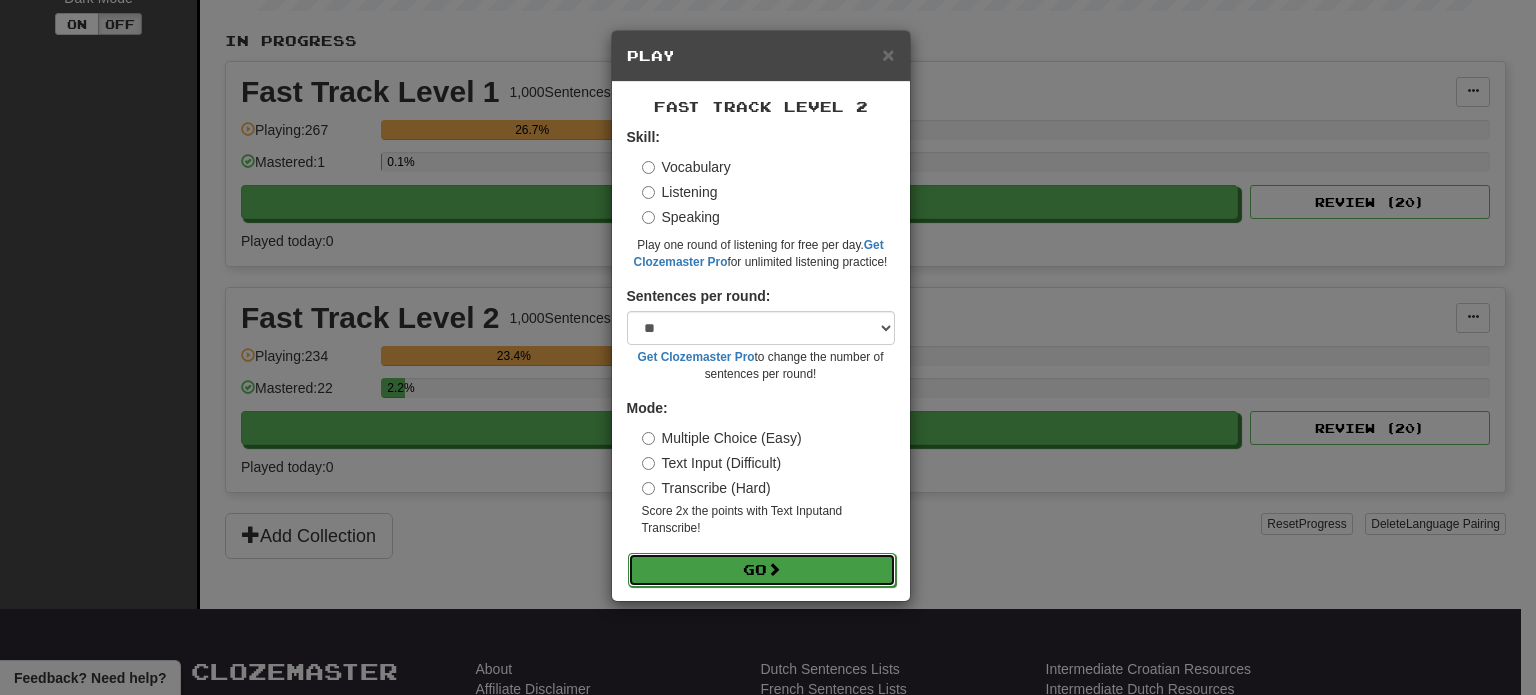 click on "Go" at bounding box center (762, 570) 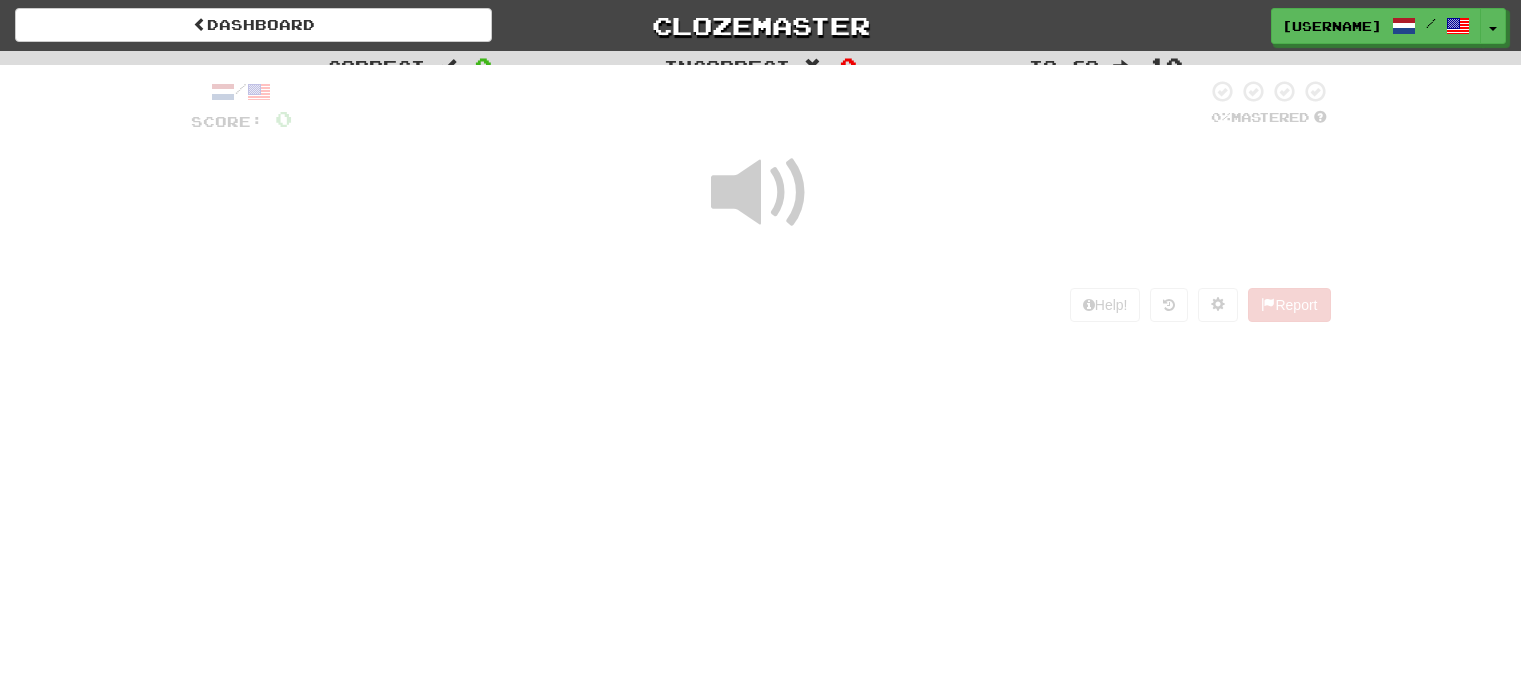 scroll, scrollTop: 0, scrollLeft: 0, axis: both 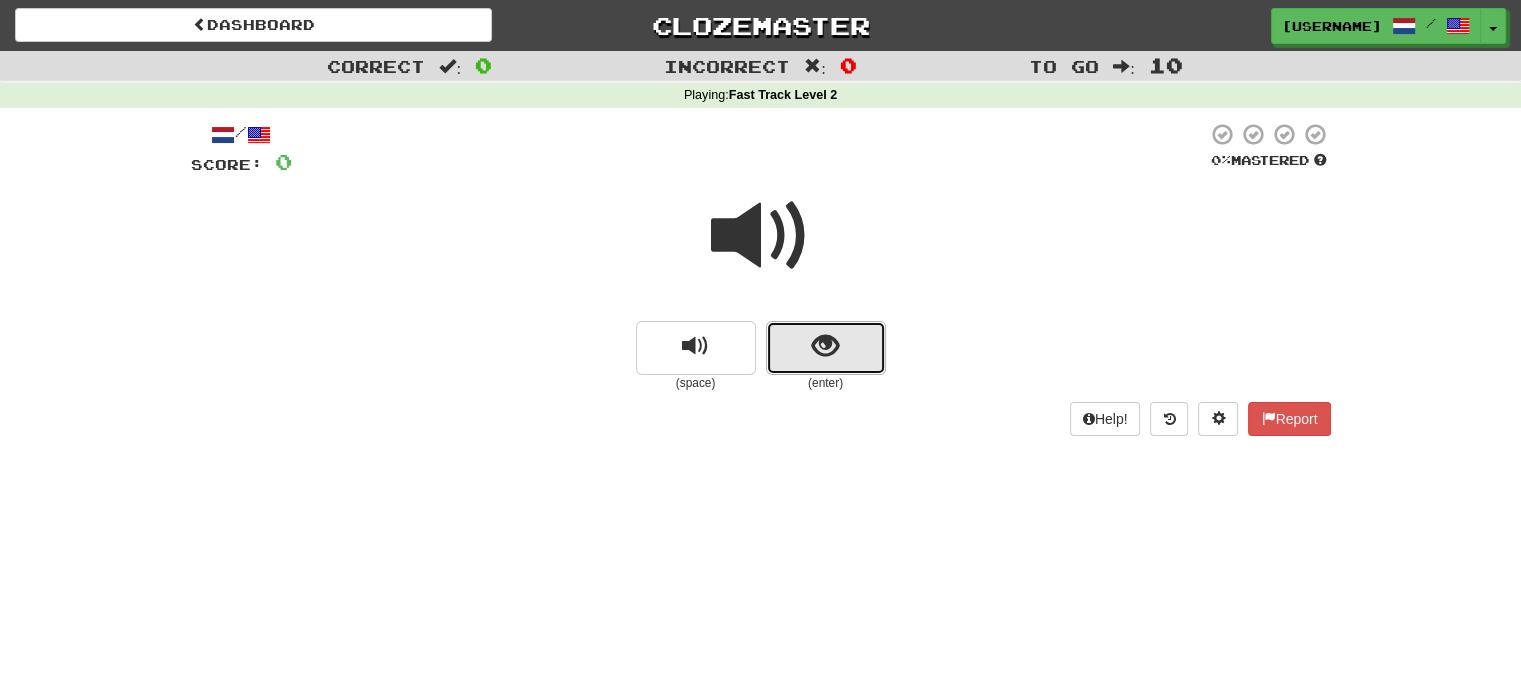 click at bounding box center (825, 346) 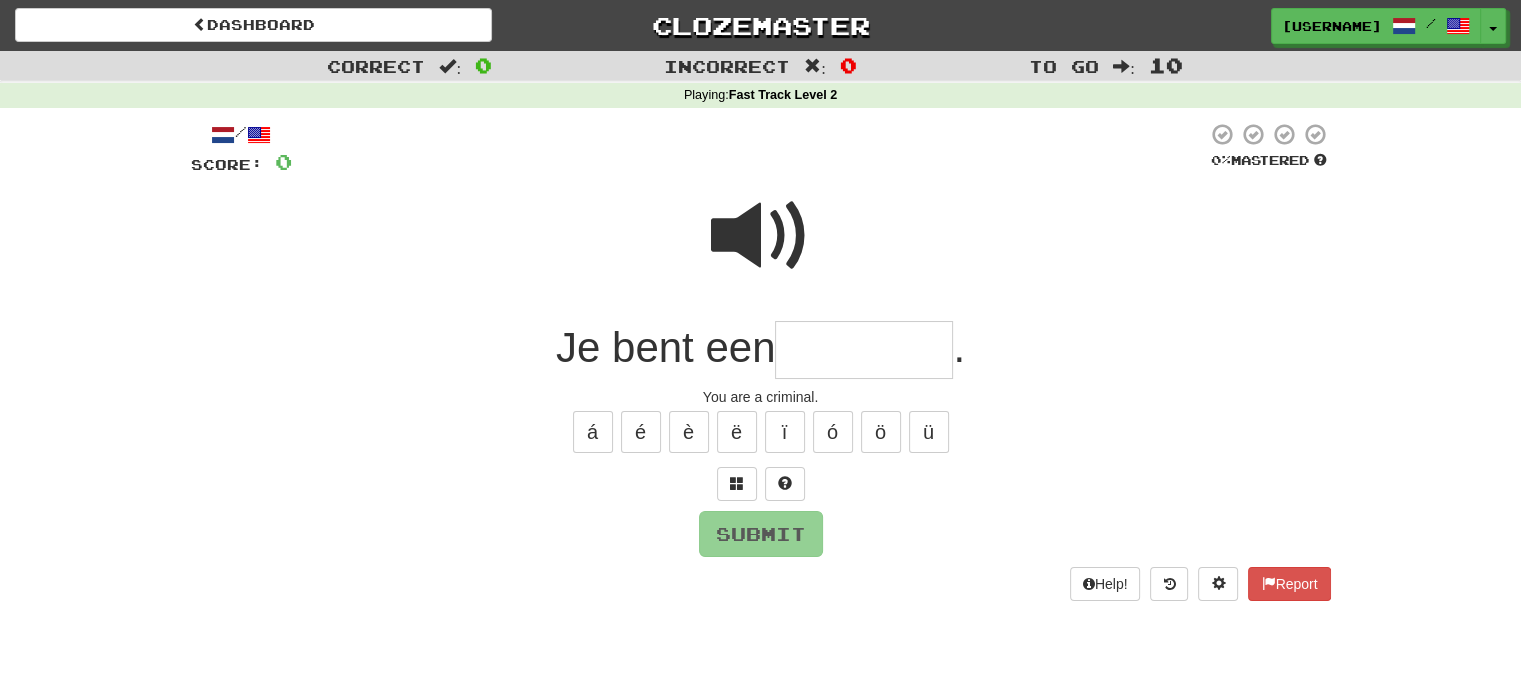 click at bounding box center (864, 350) 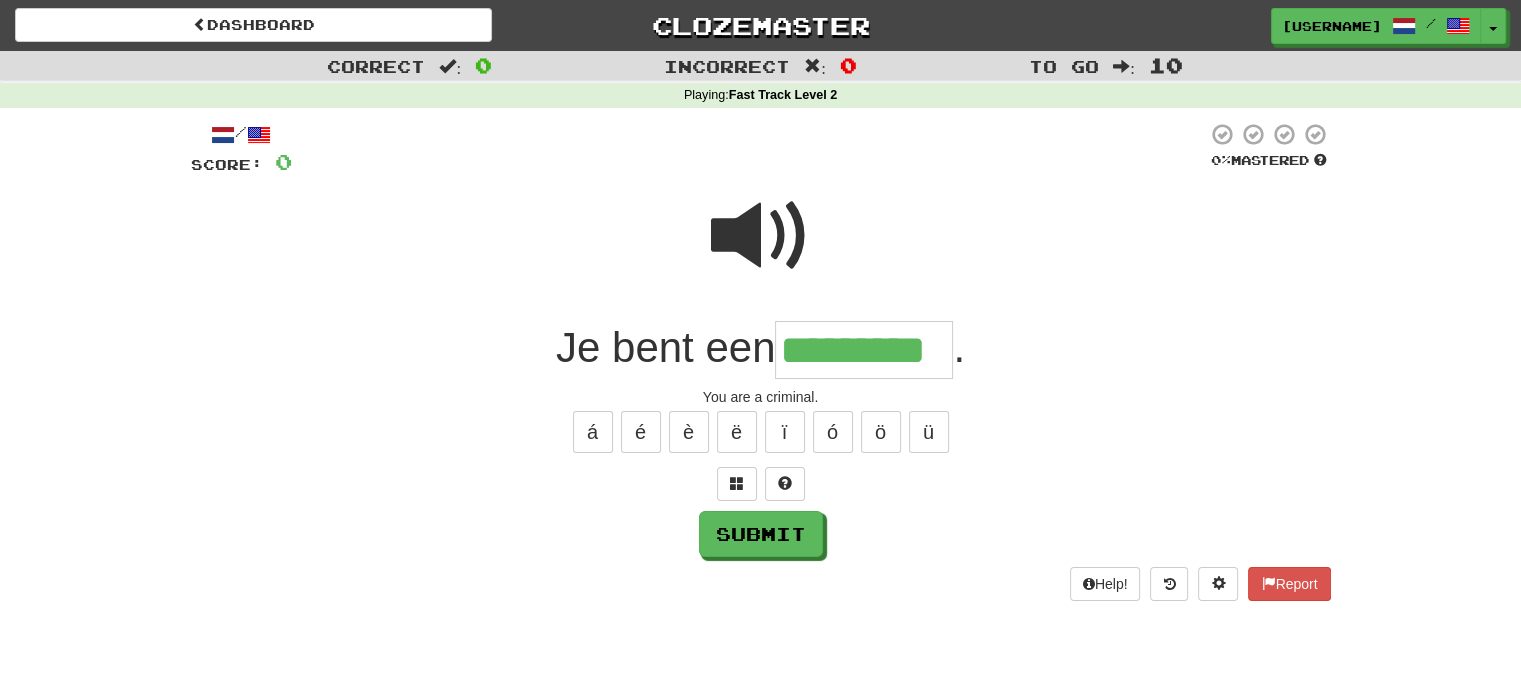 type on "*********" 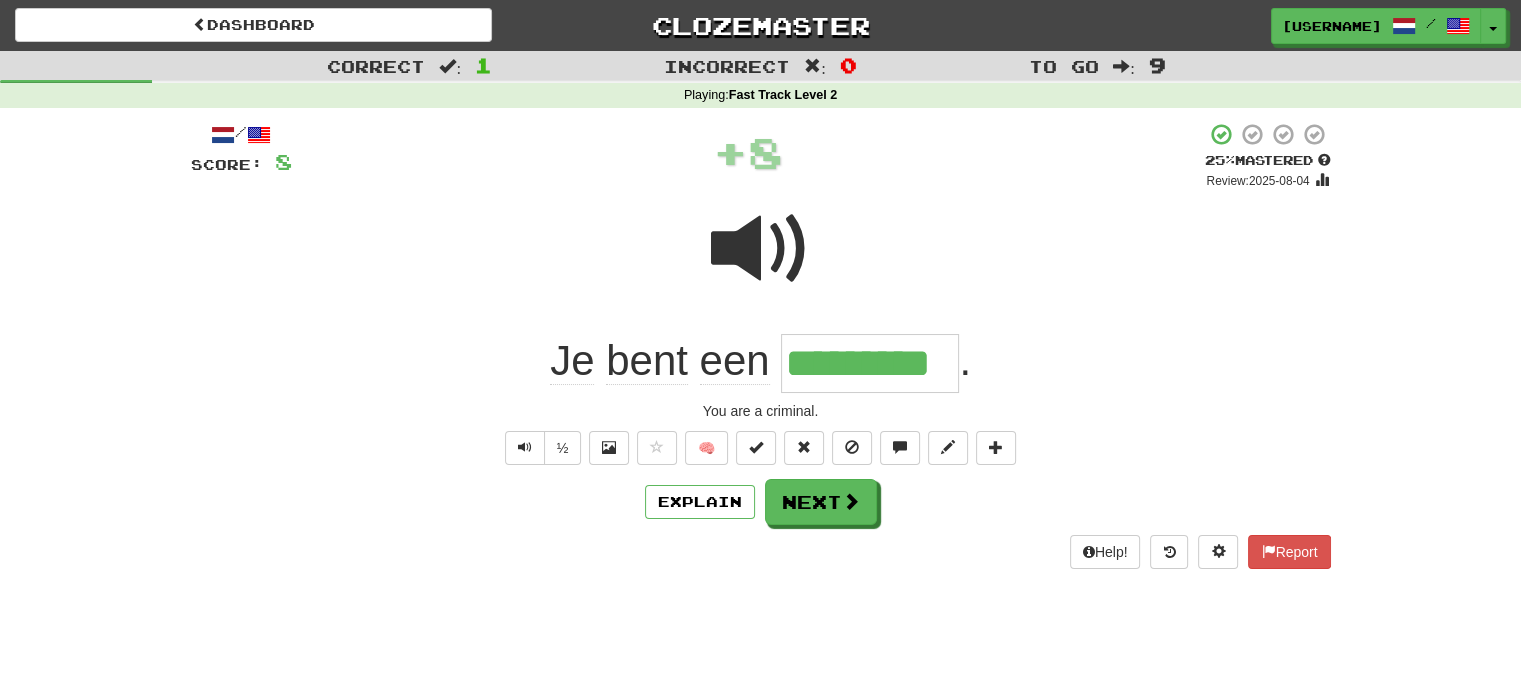 type 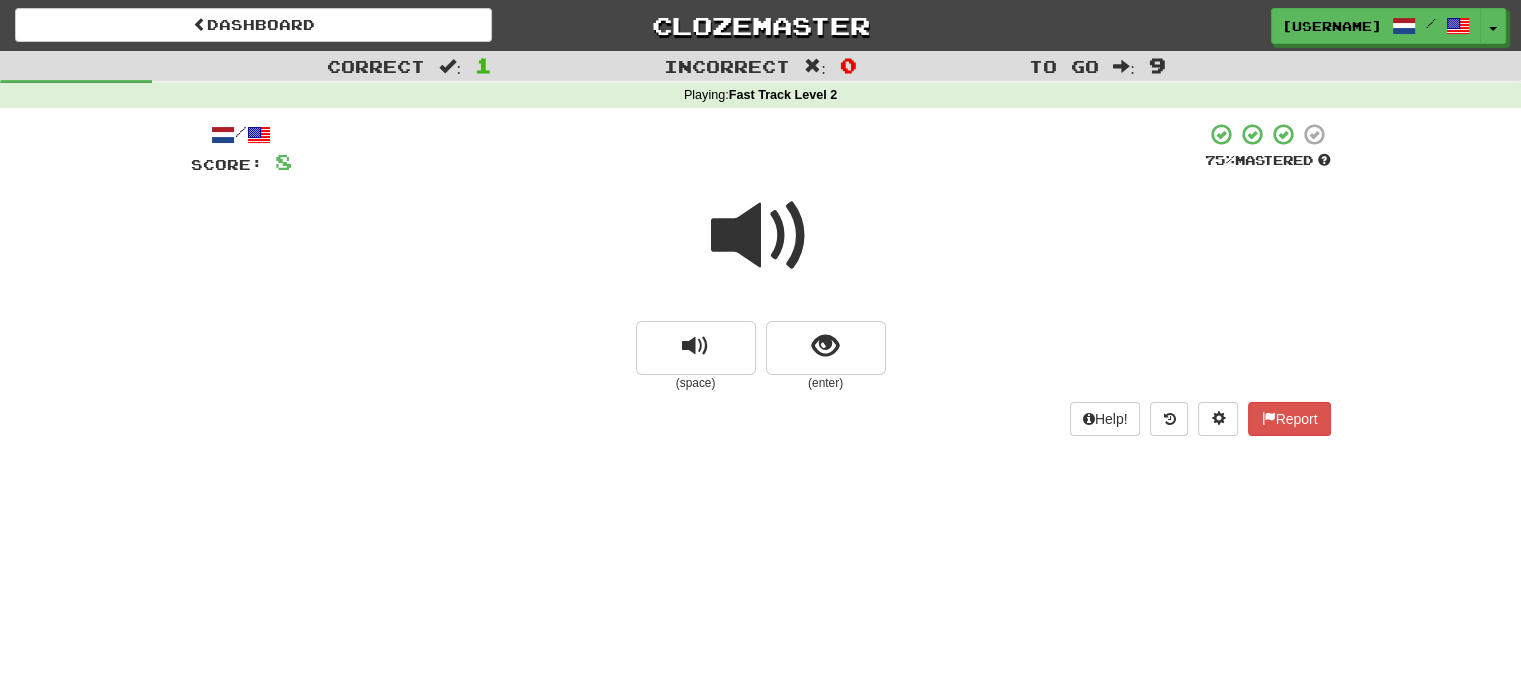 click at bounding box center (761, 236) 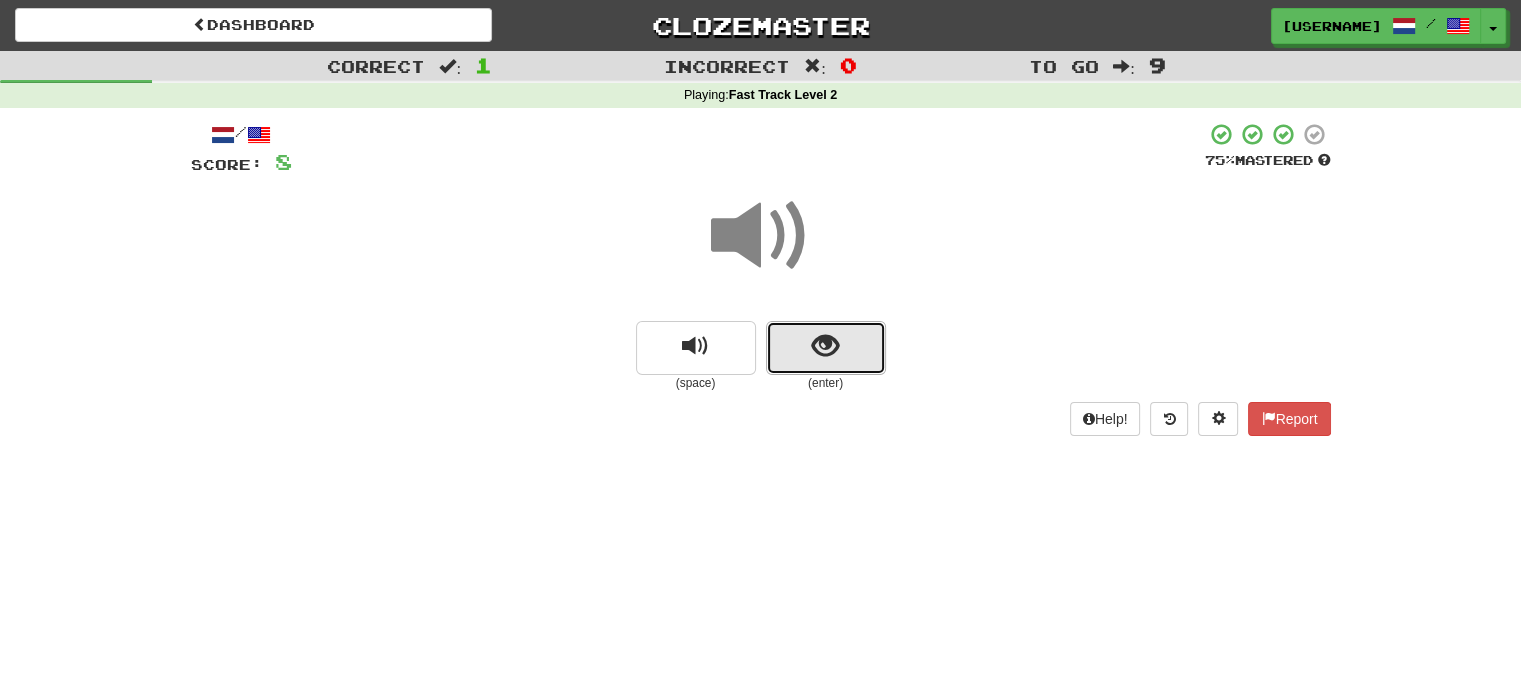 click at bounding box center [825, 346] 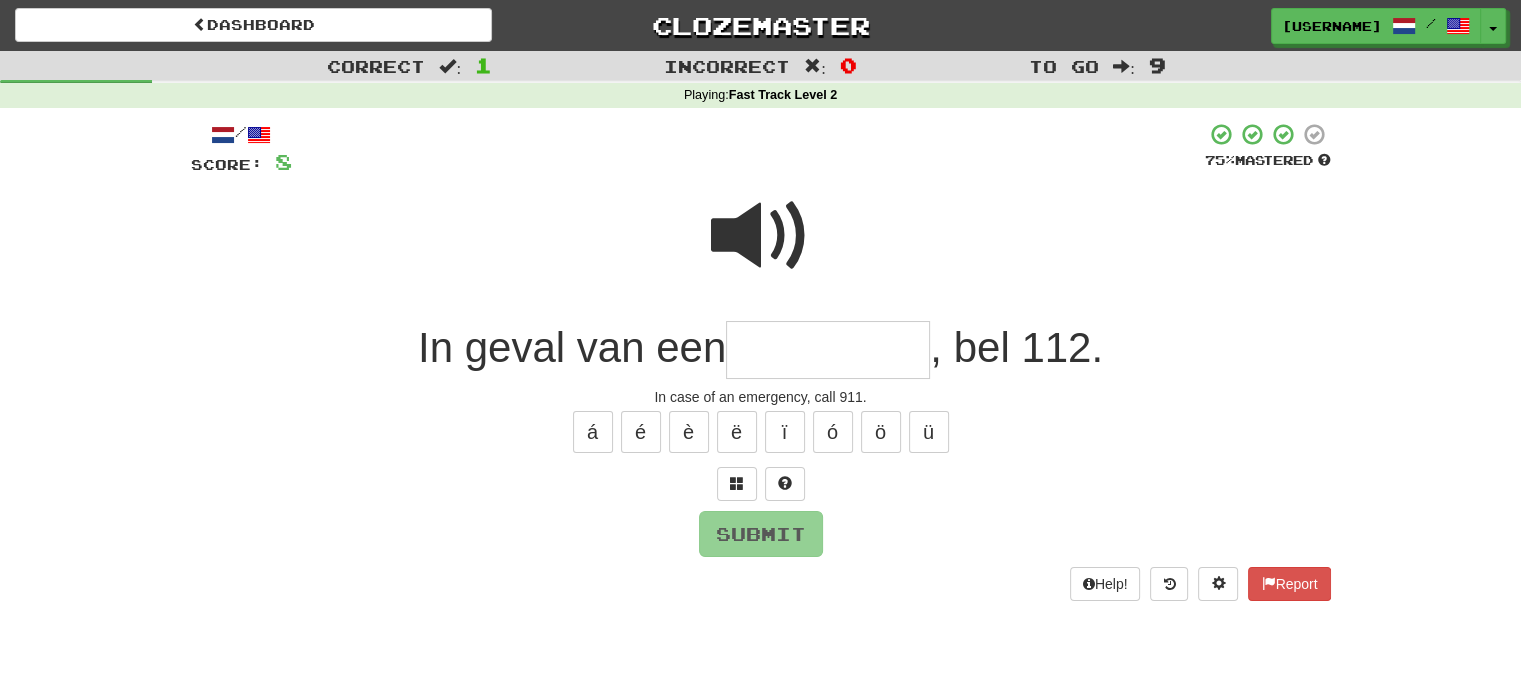 click at bounding box center (828, 350) 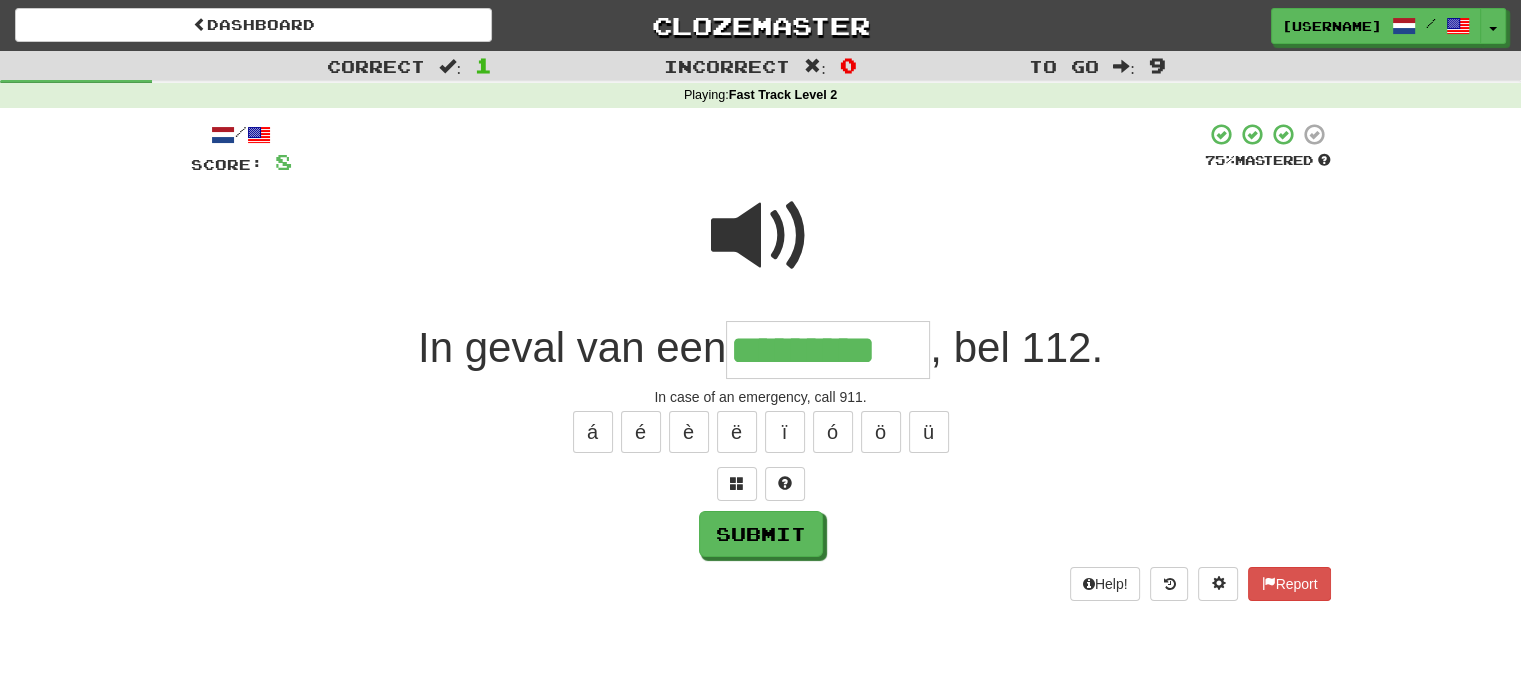 type on "*********" 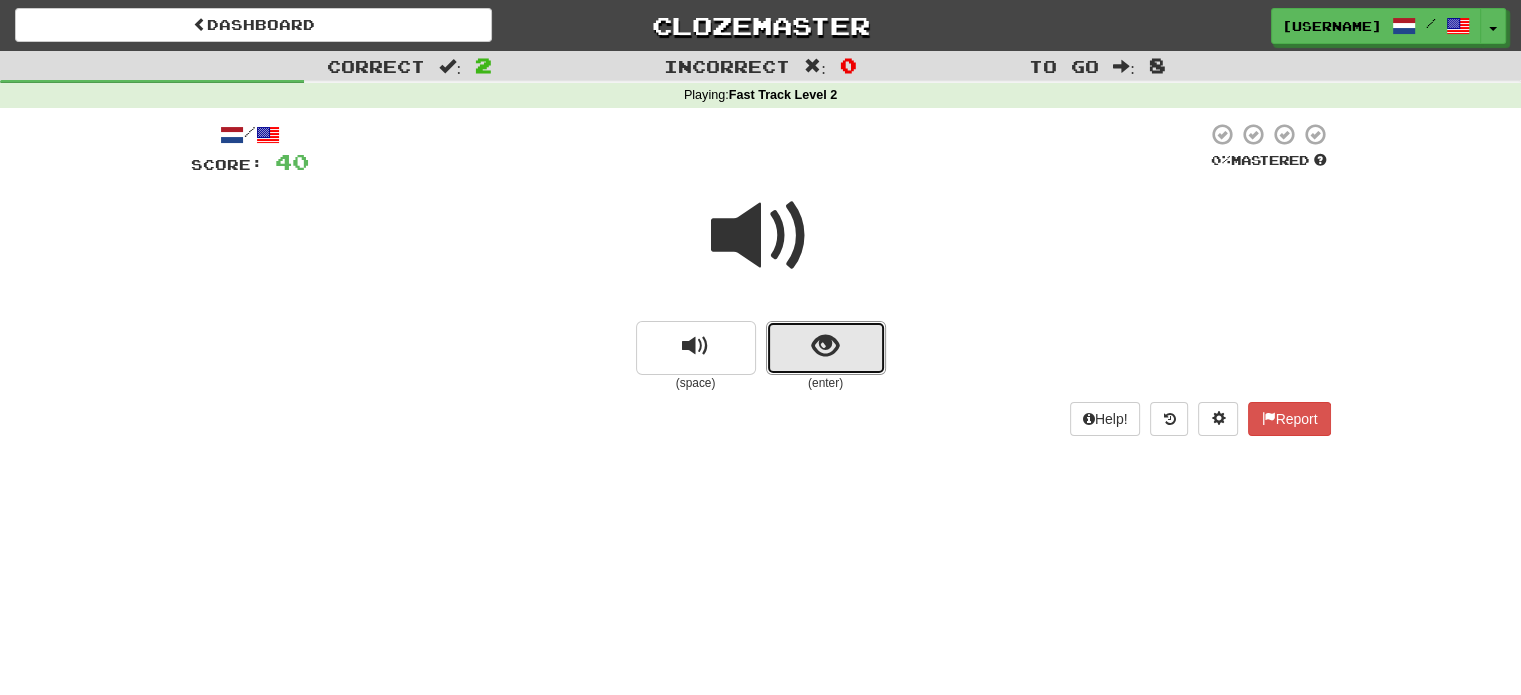 click at bounding box center [826, 348] 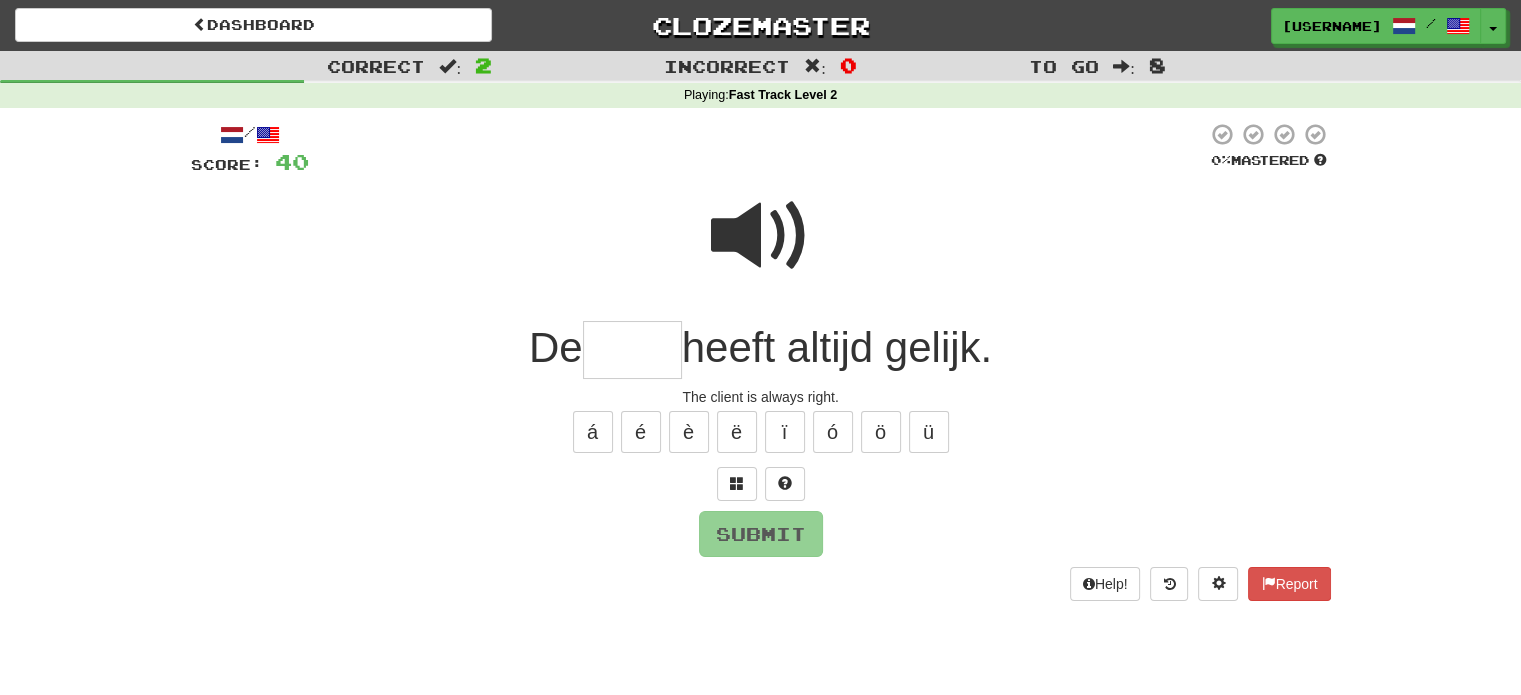 click at bounding box center (632, 350) 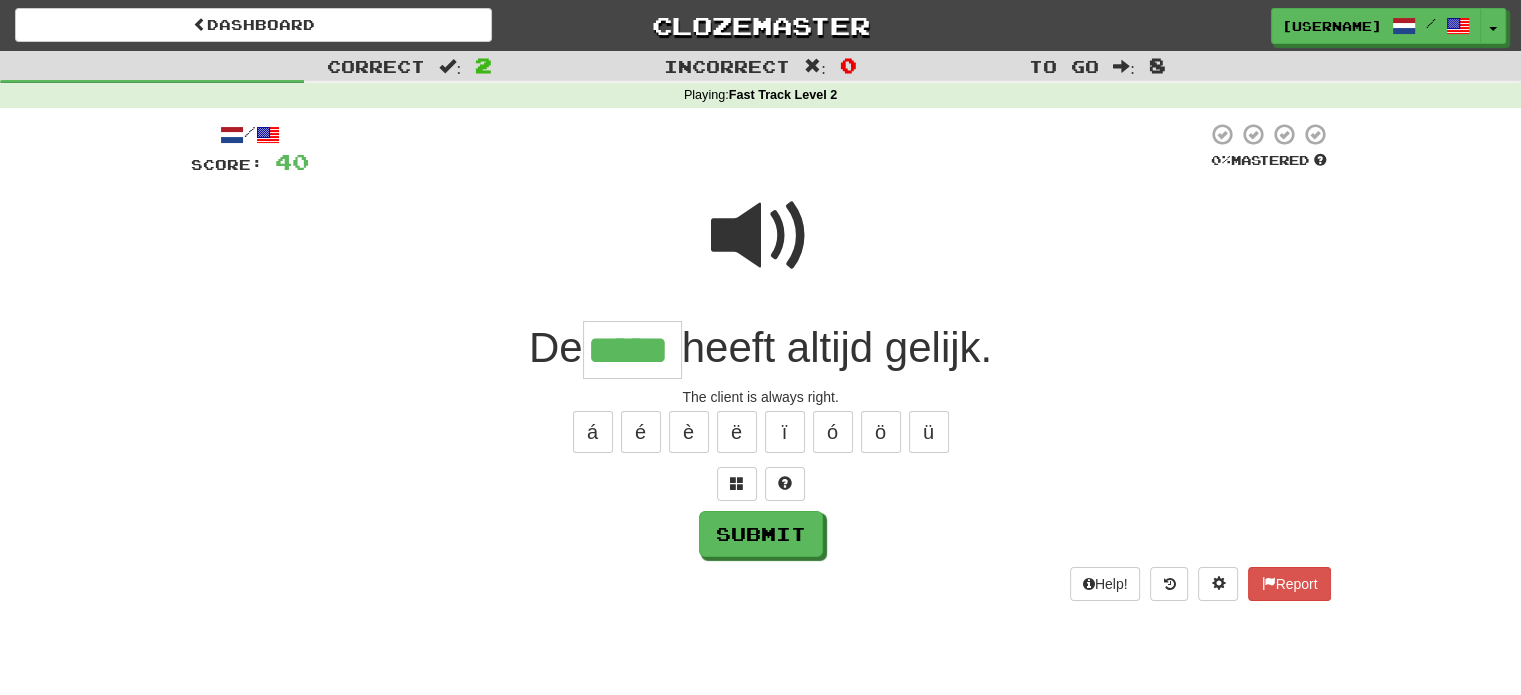 type on "*****" 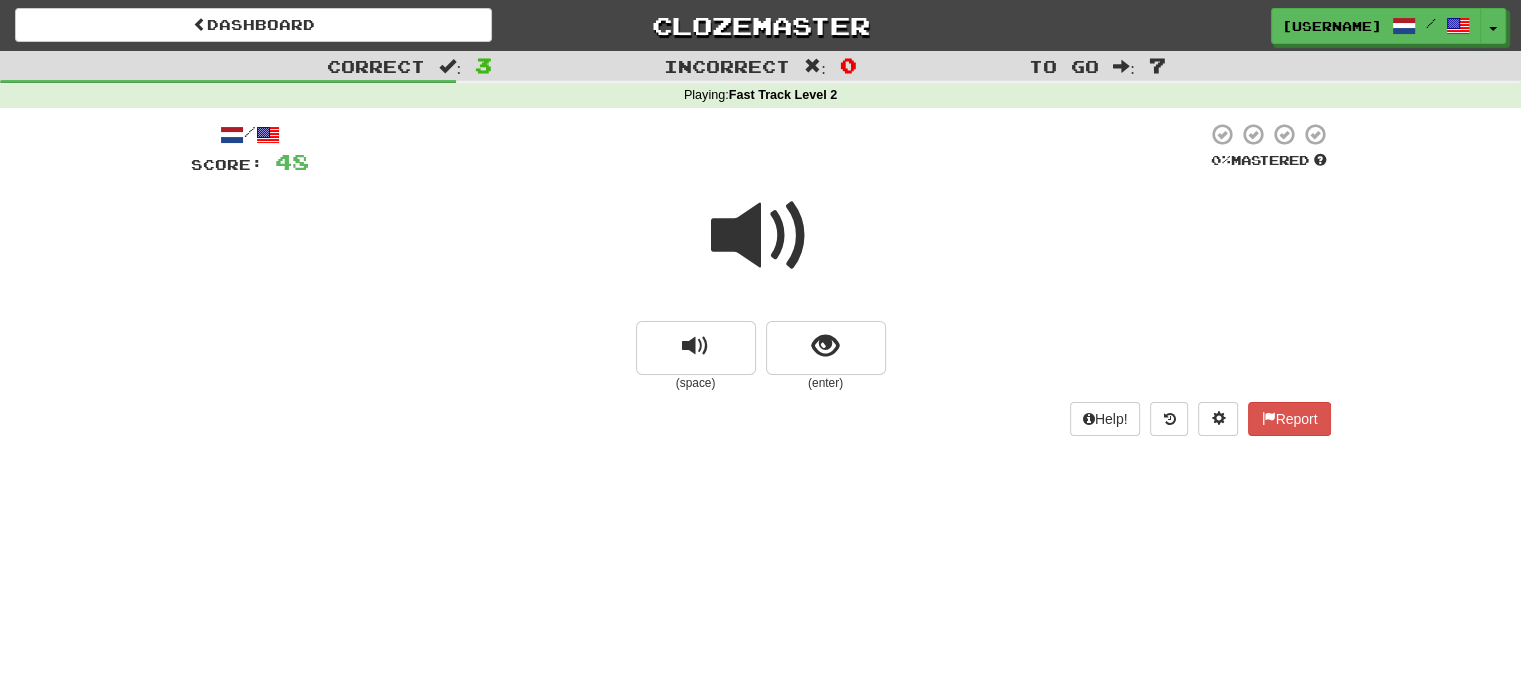 click at bounding box center (761, 236) 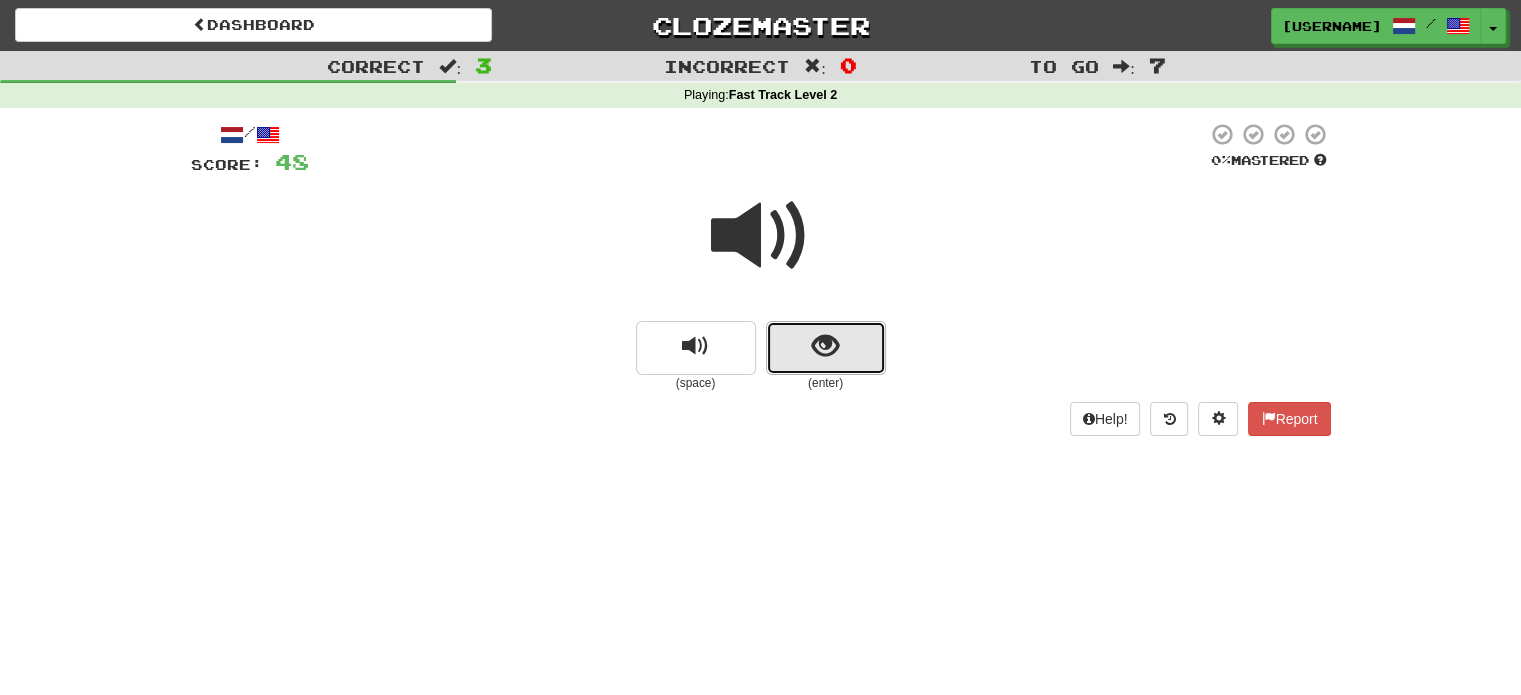 click at bounding box center (825, 346) 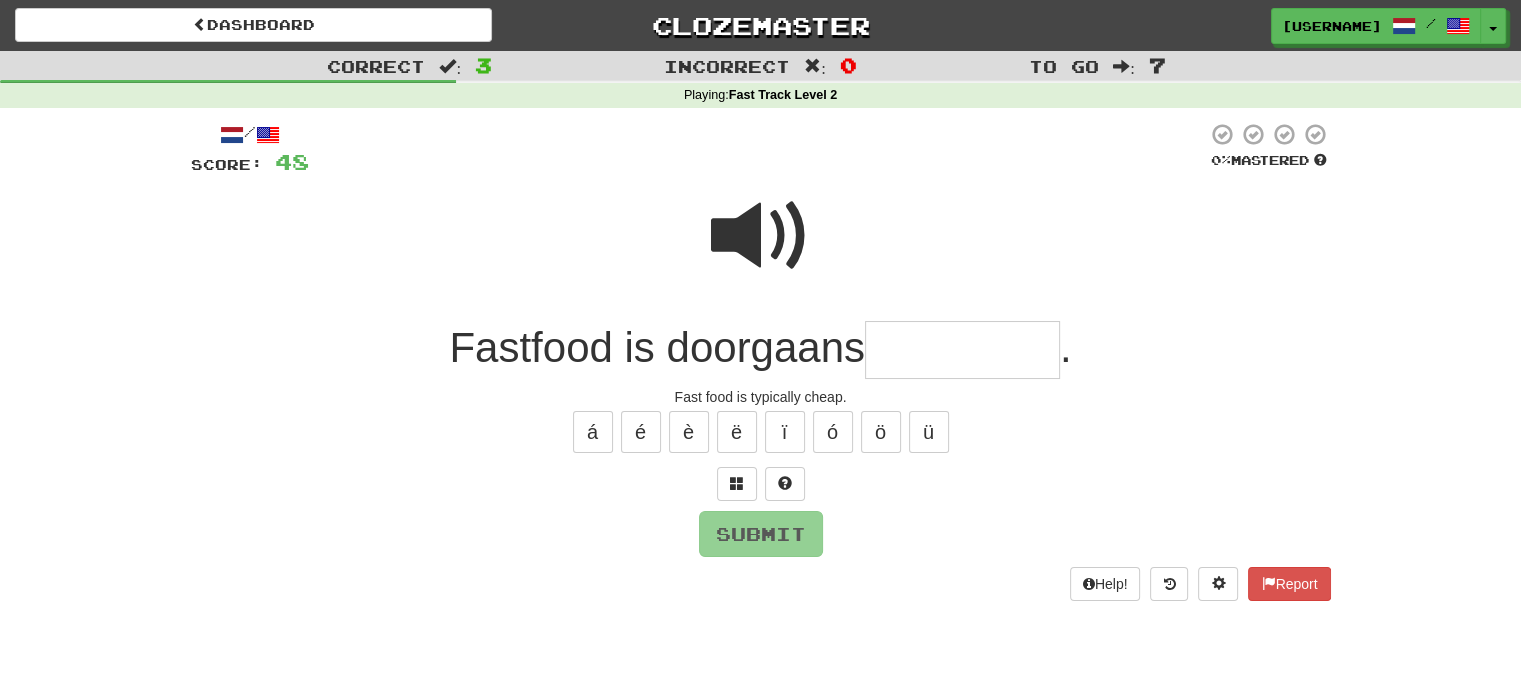 click at bounding box center [962, 350] 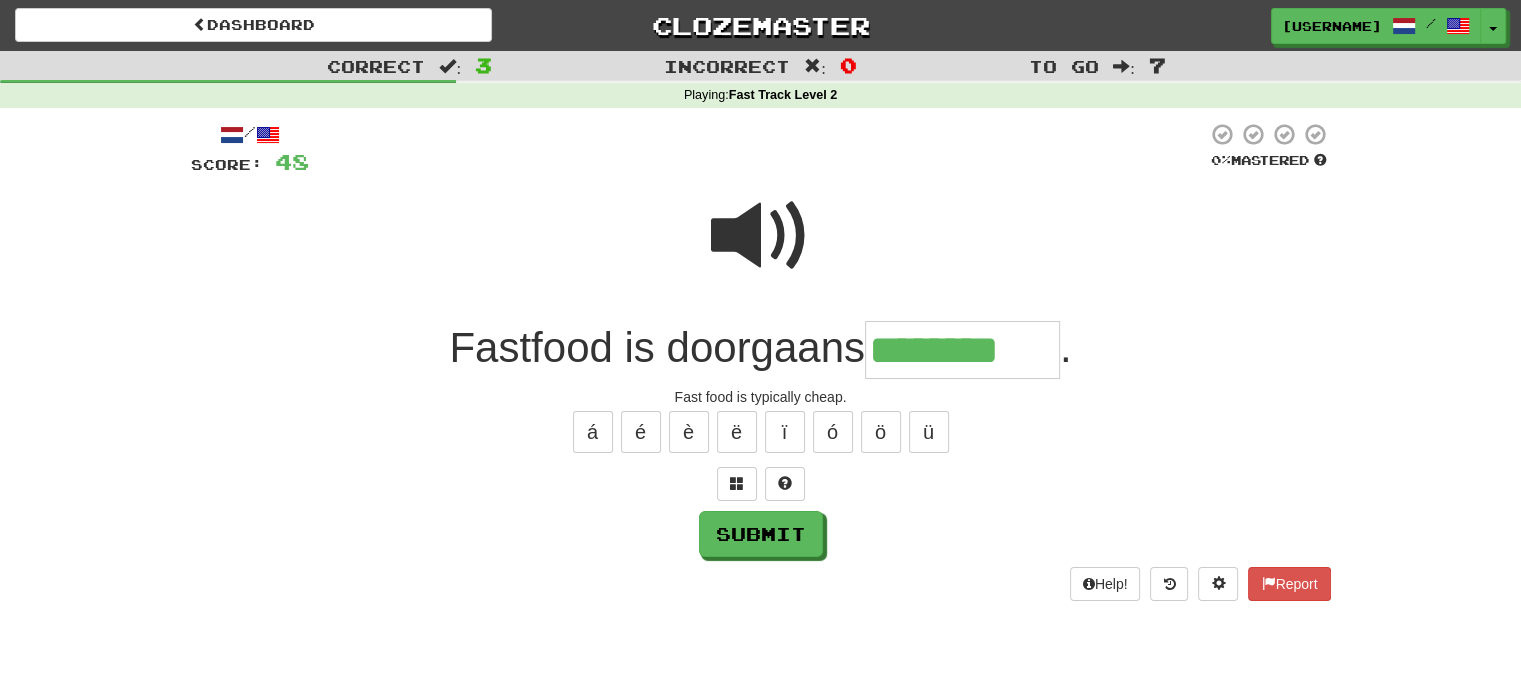 type on "********" 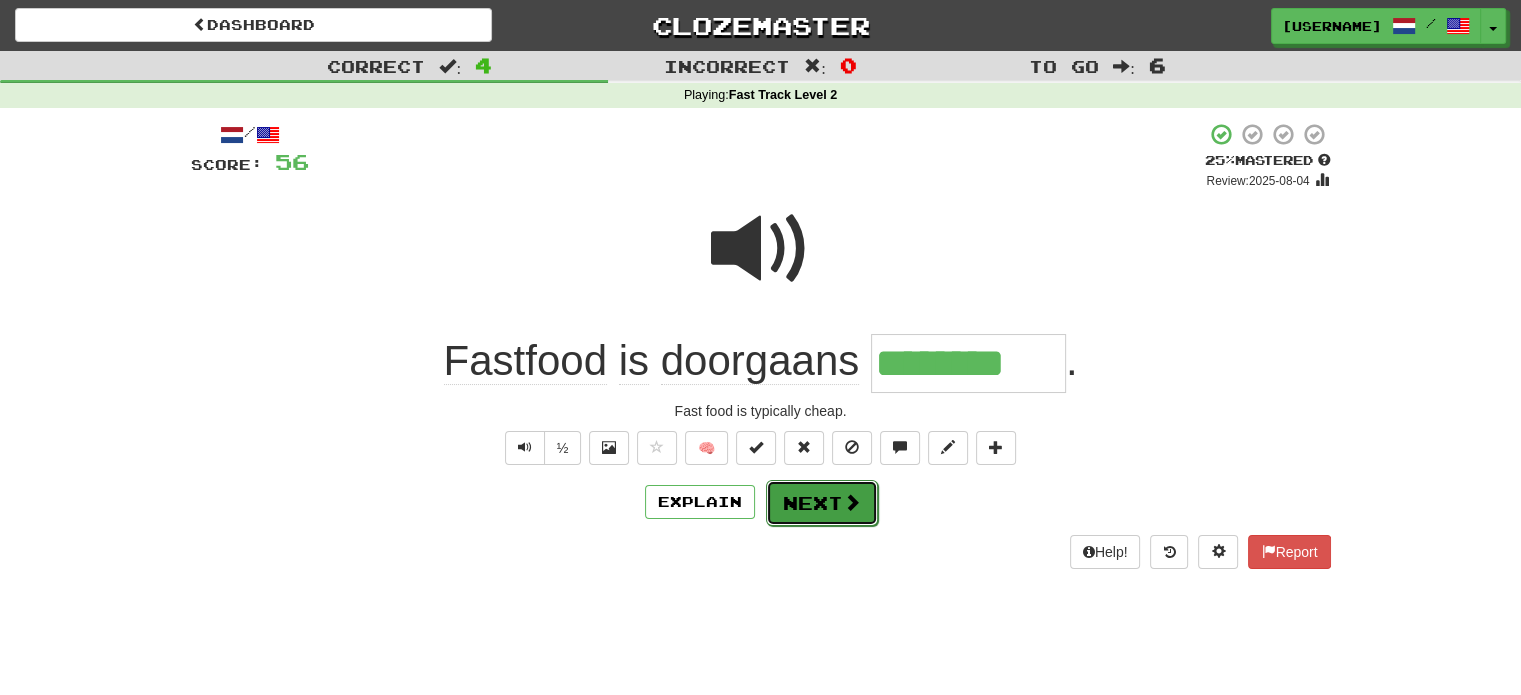 click on "Next" at bounding box center (822, 503) 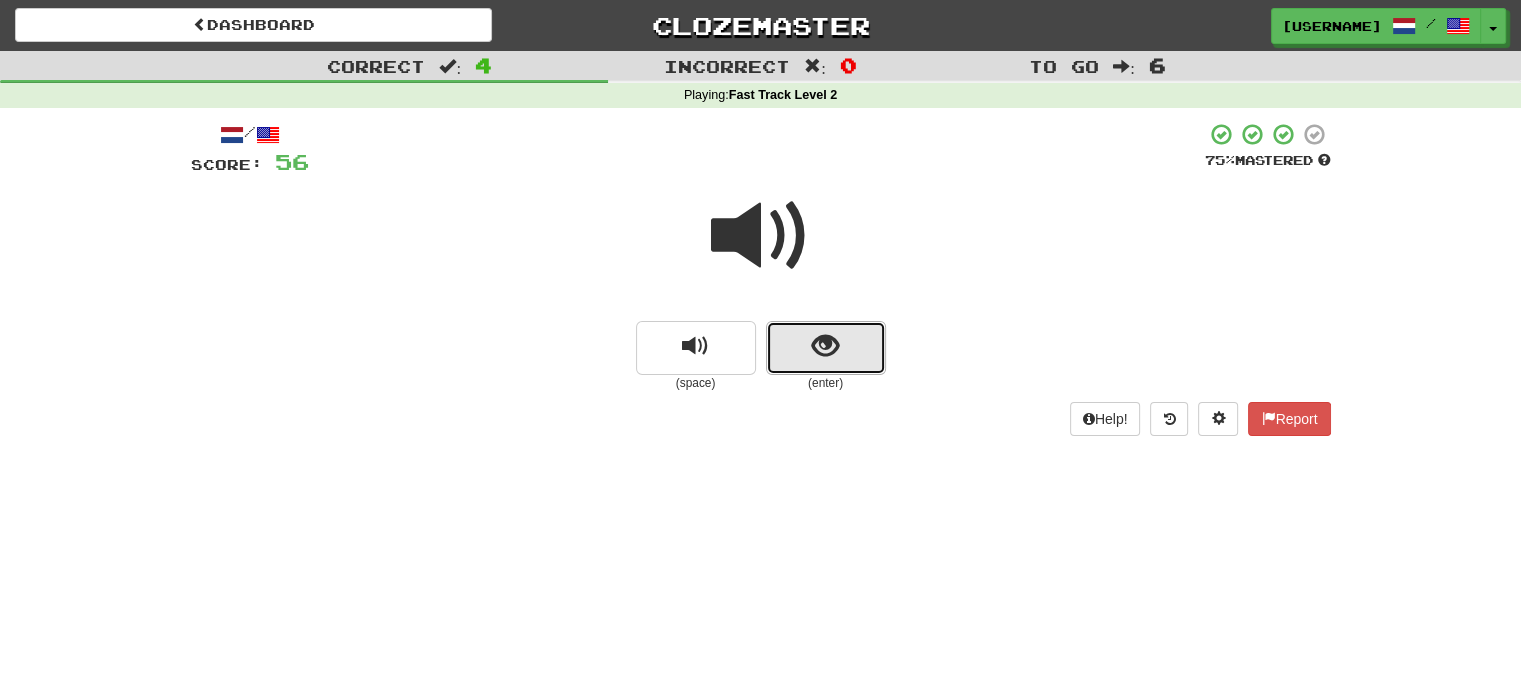 click at bounding box center [826, 348] 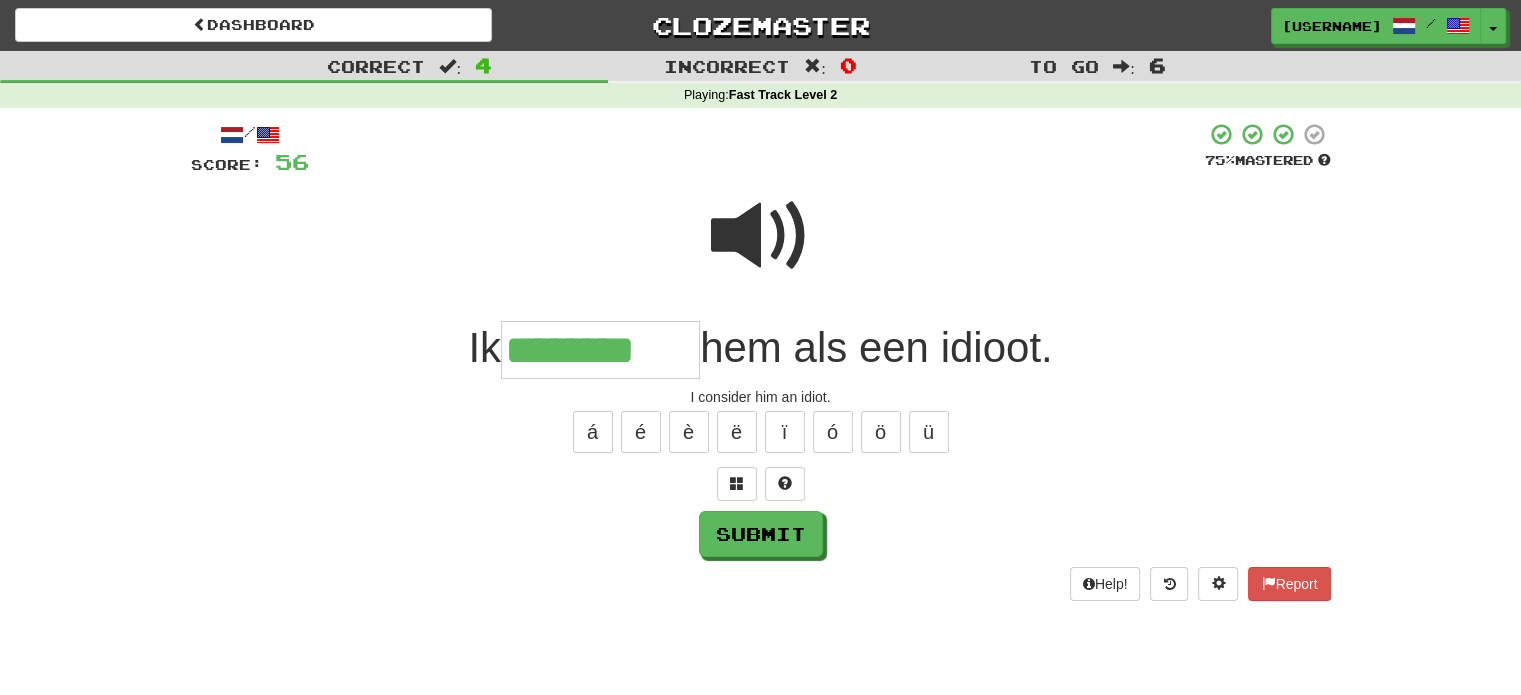 type on "********" 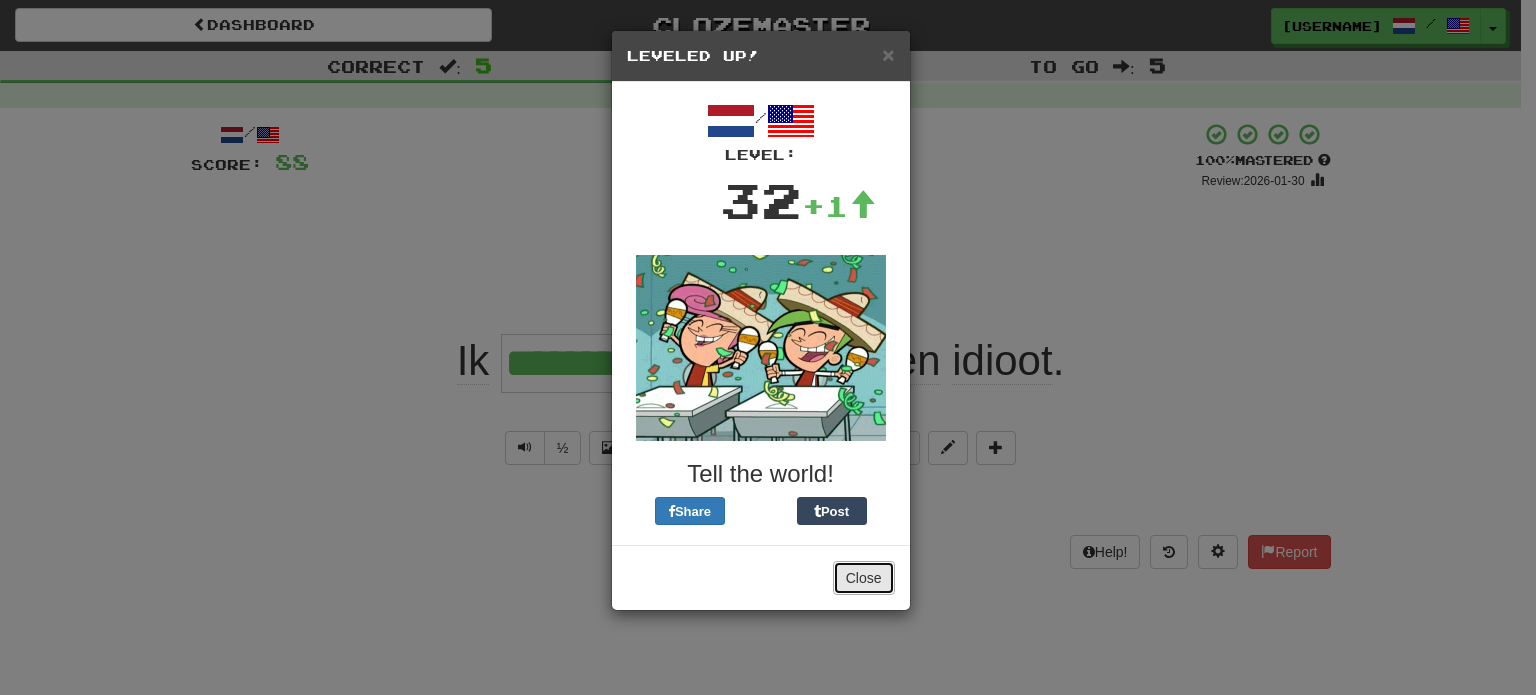 click on "Close" at bounding box center [864, 578] 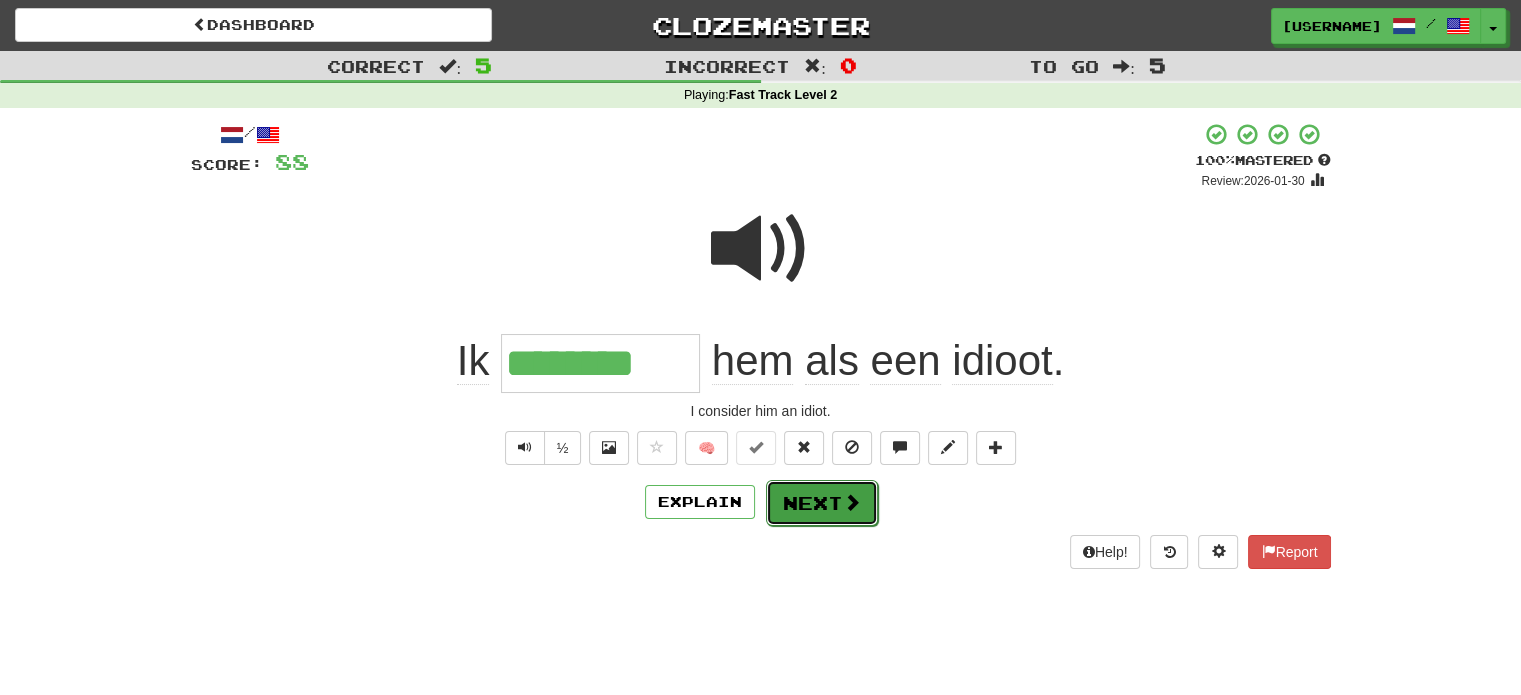 click on "Next" at bounding box center (822, 503) 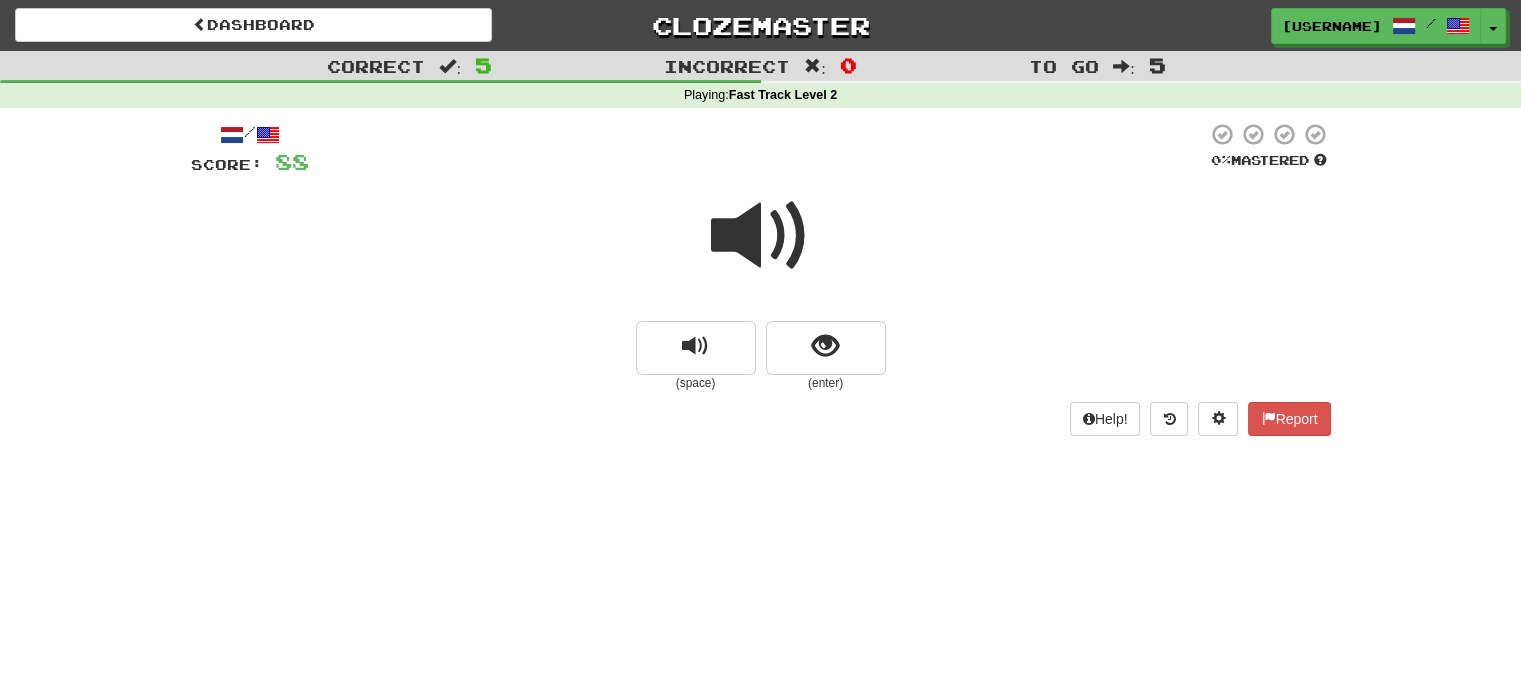 click at bounding box center (761, 236) 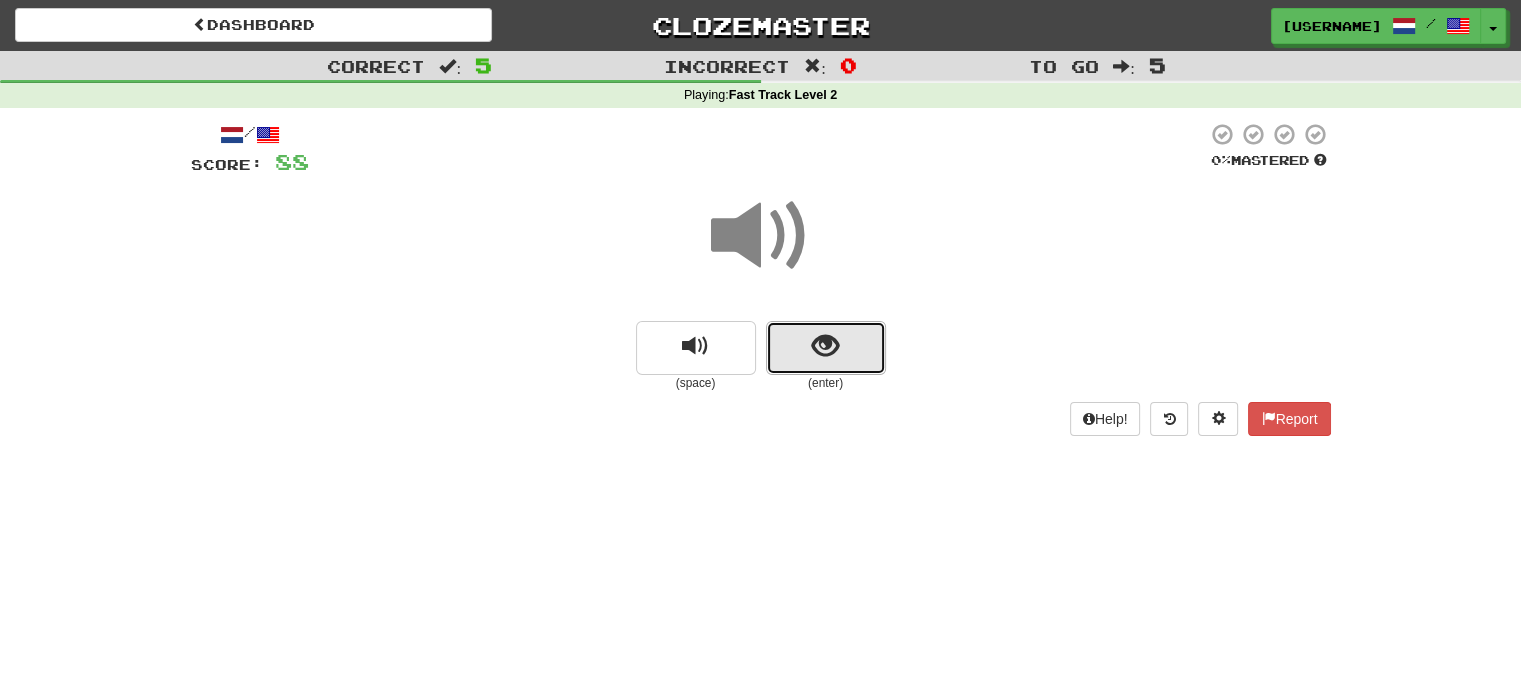 click at bounding box center [826, 348] 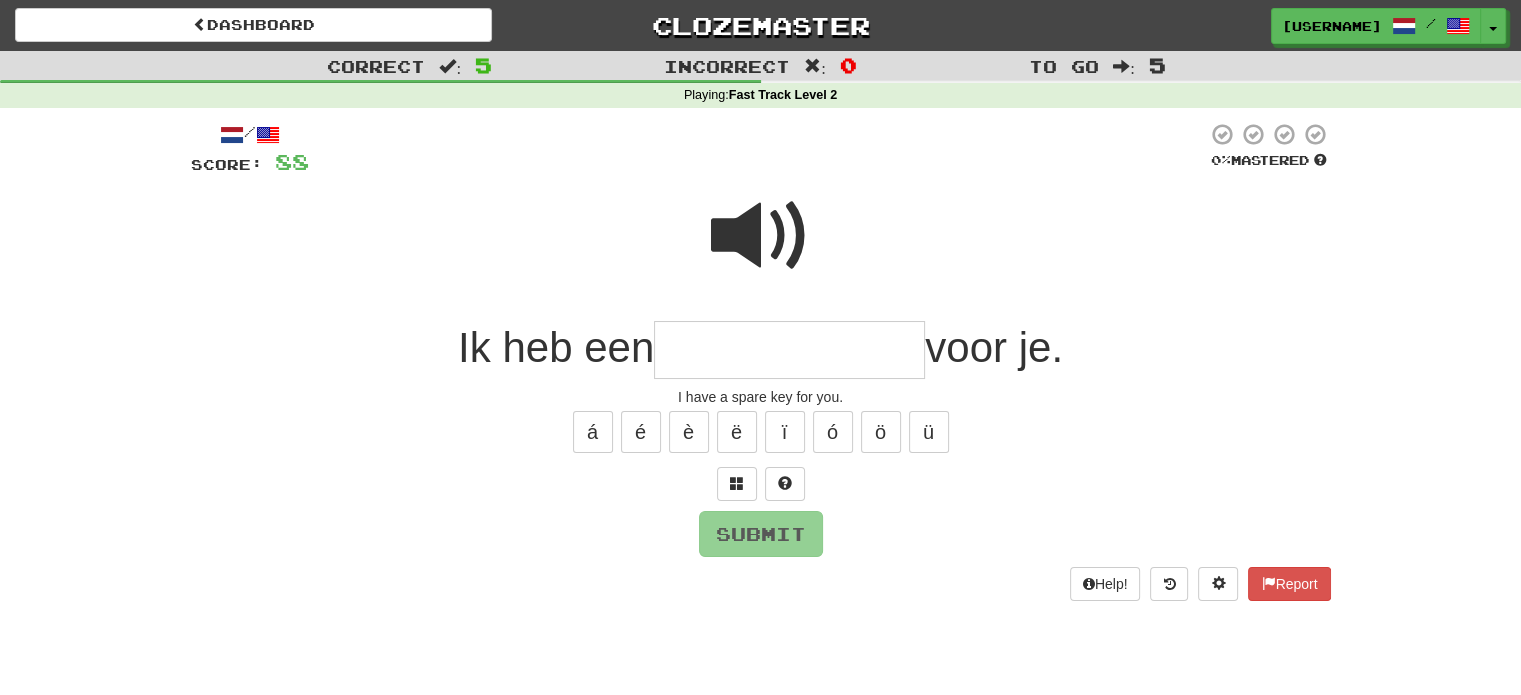 click at bounding box center [761, 236] 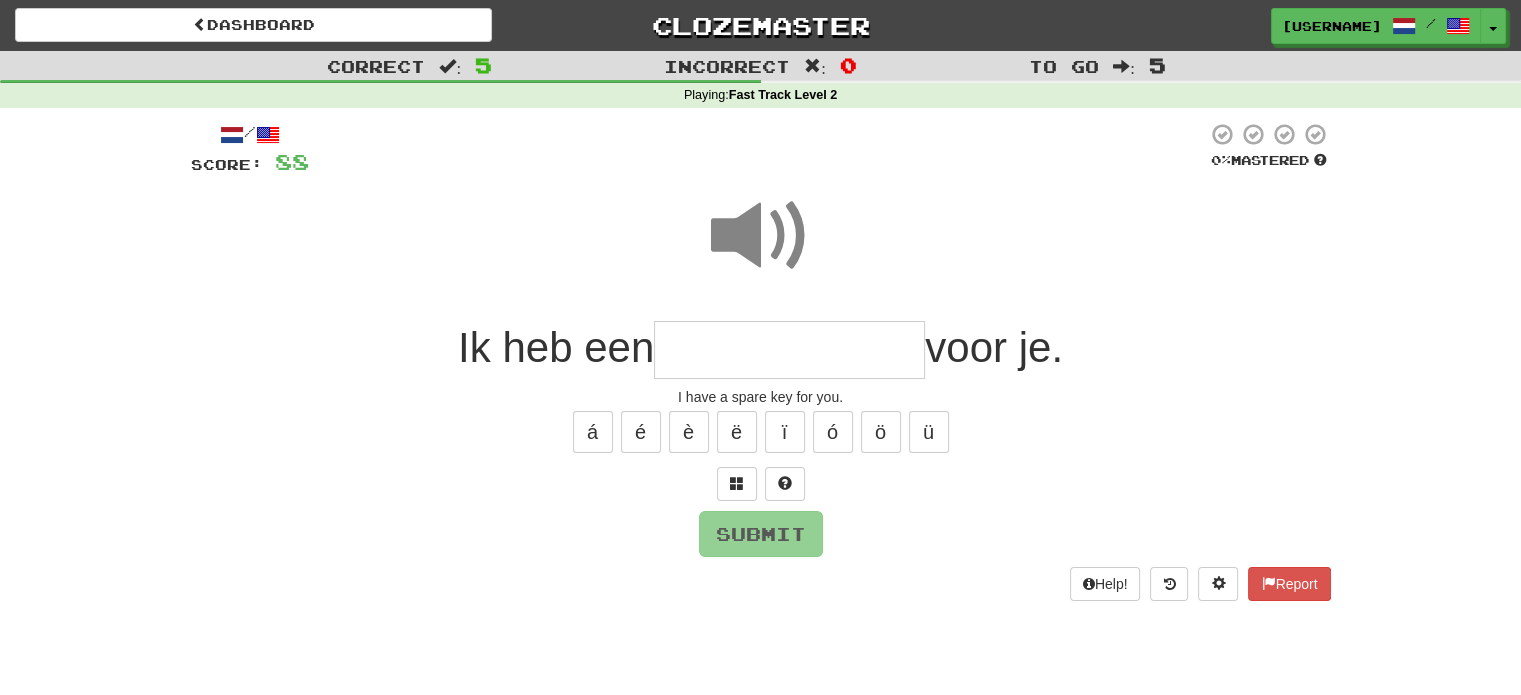 click at bounding box center [789, 350] 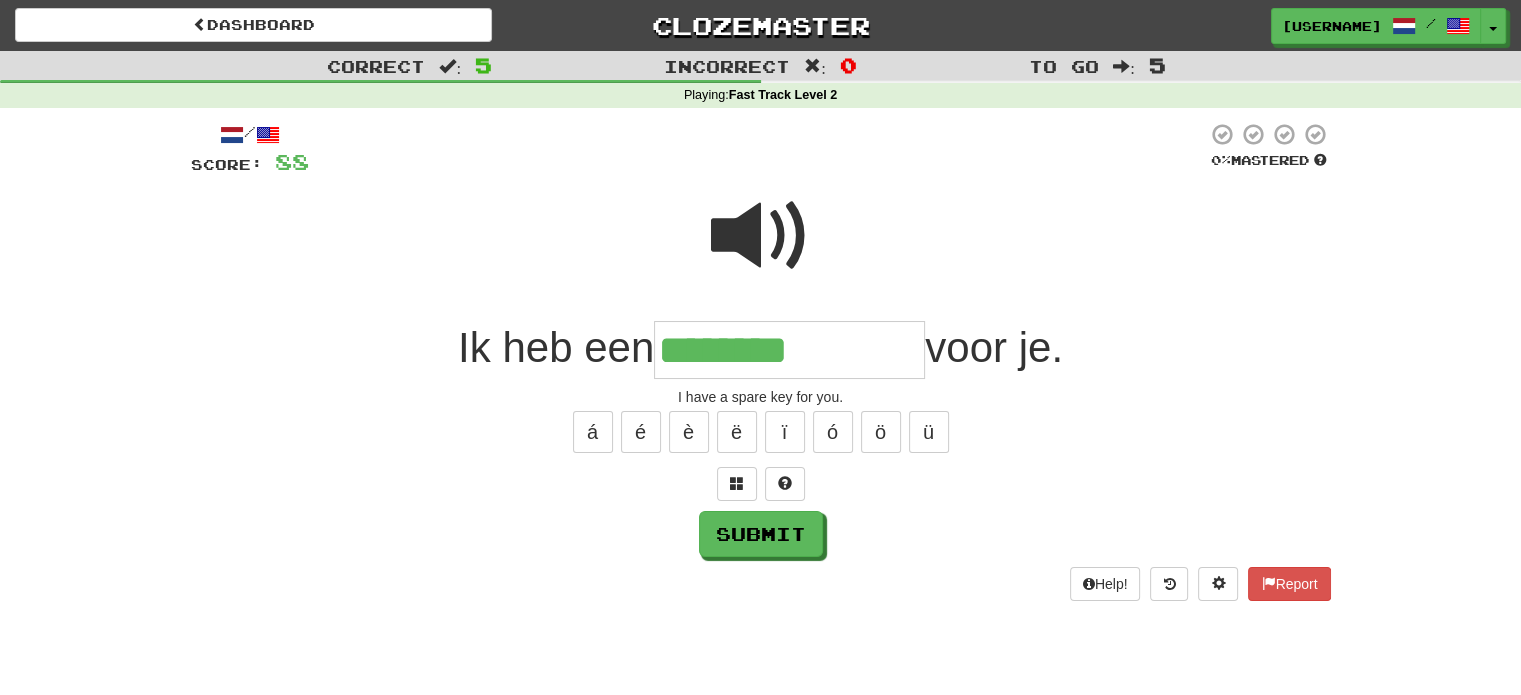 click at bounding box center (761, 249) 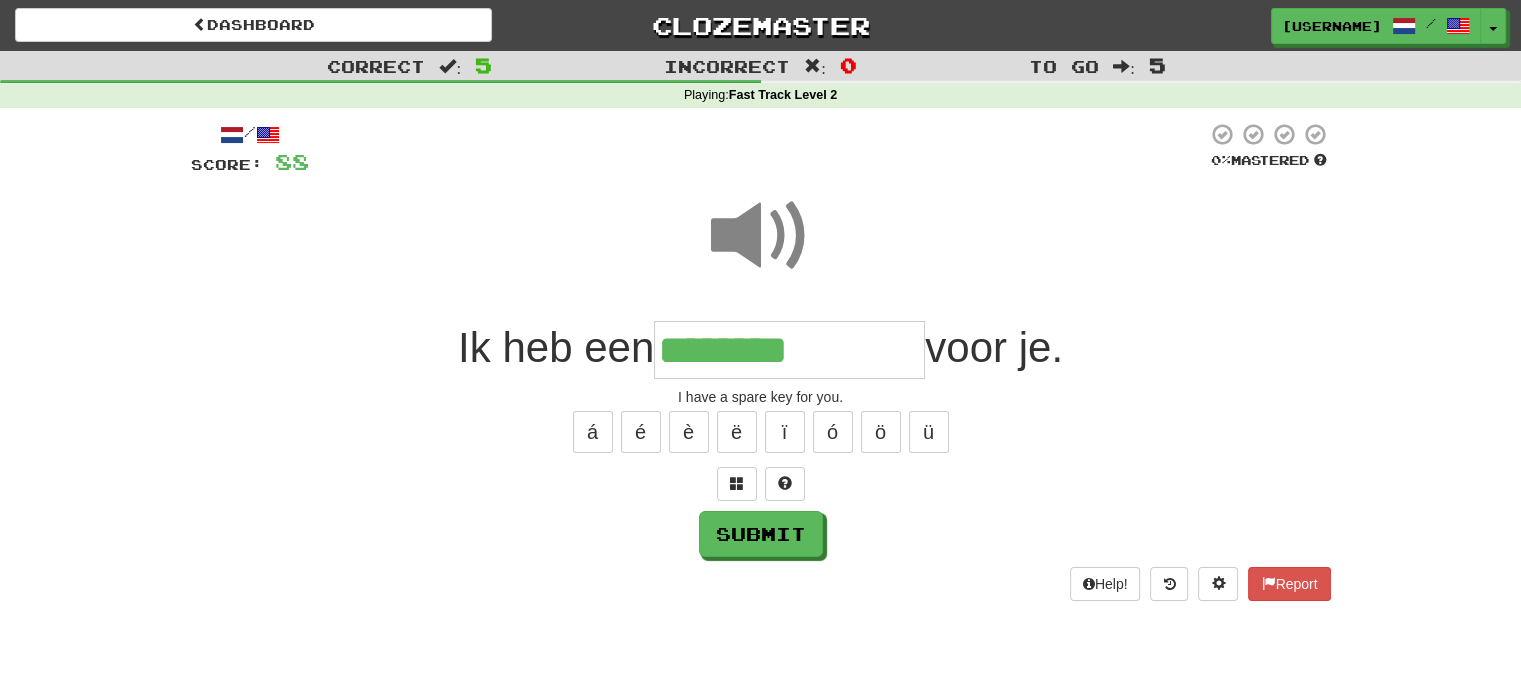 click on "********" at bounding box center (789, 350) 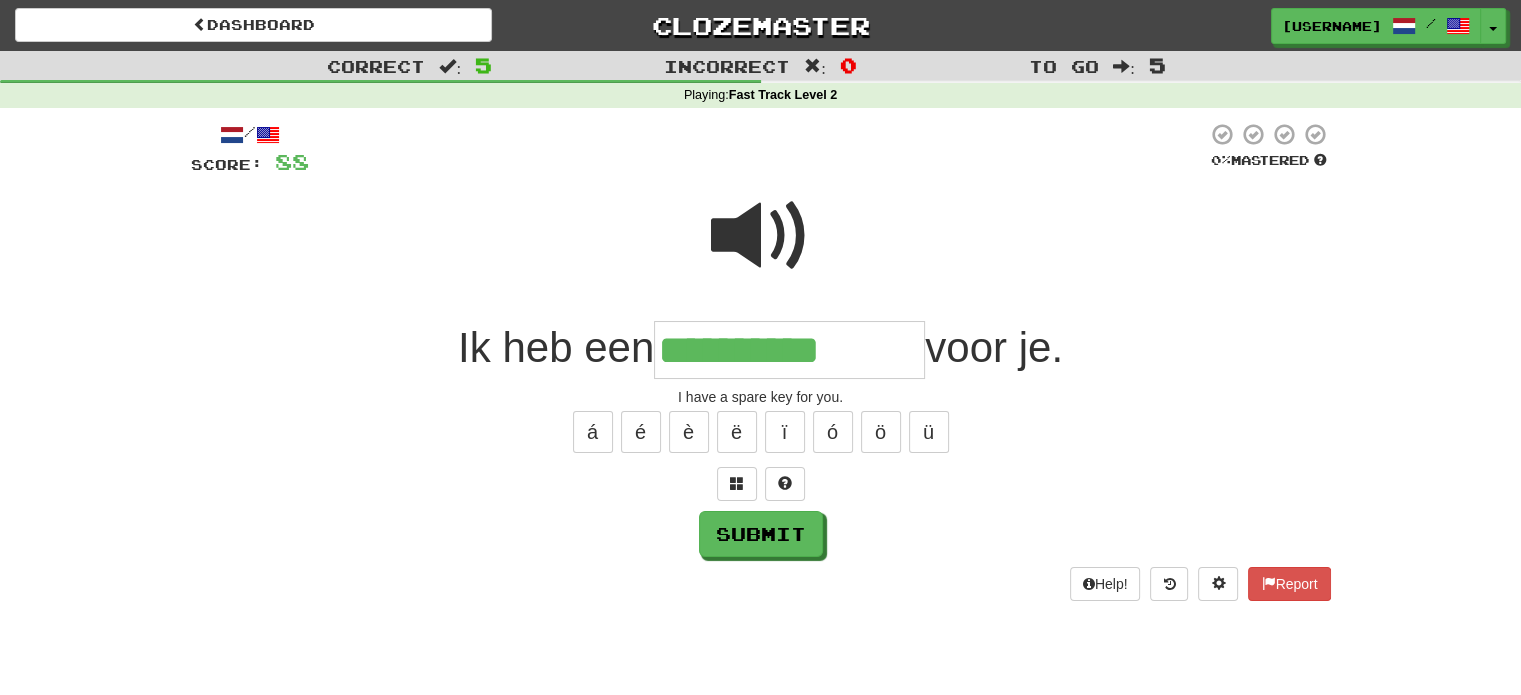 type on "**********" 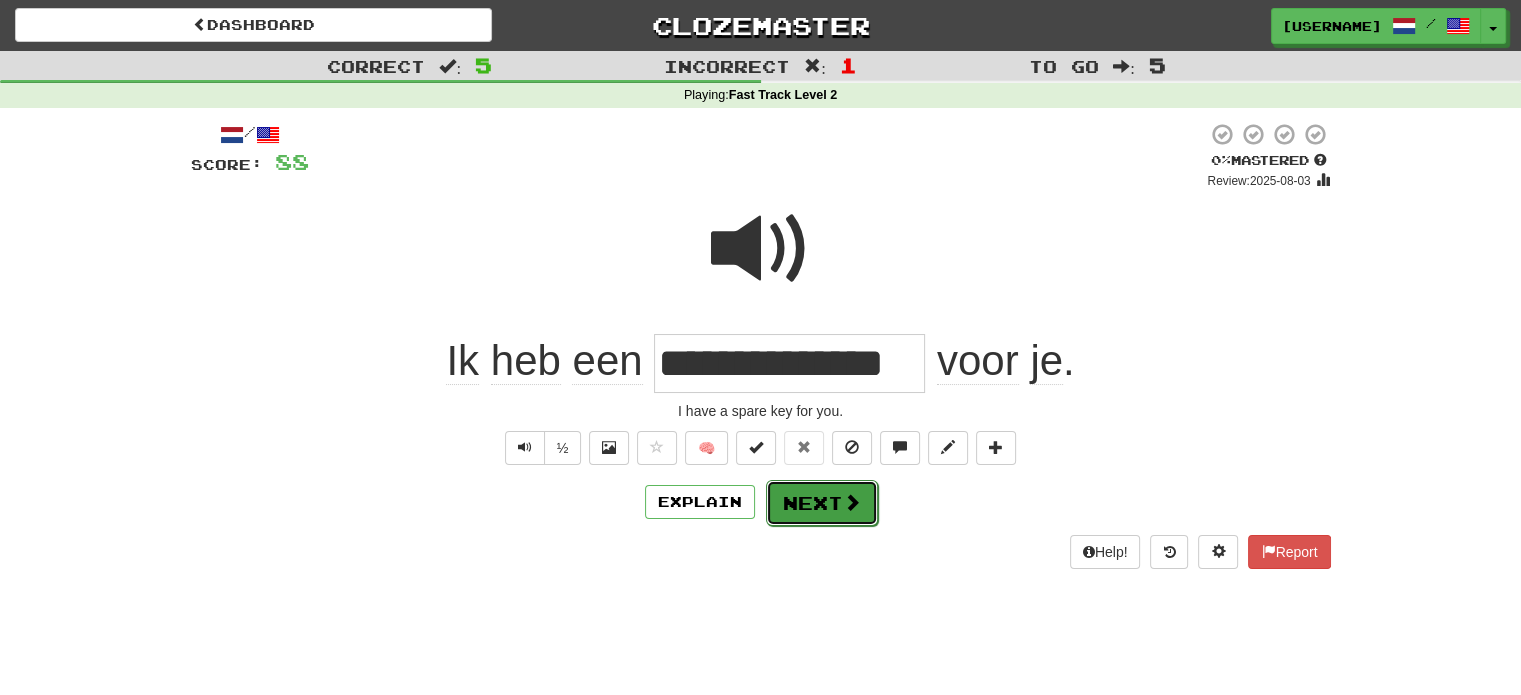click on "Next" at bounding box center (822, 503) 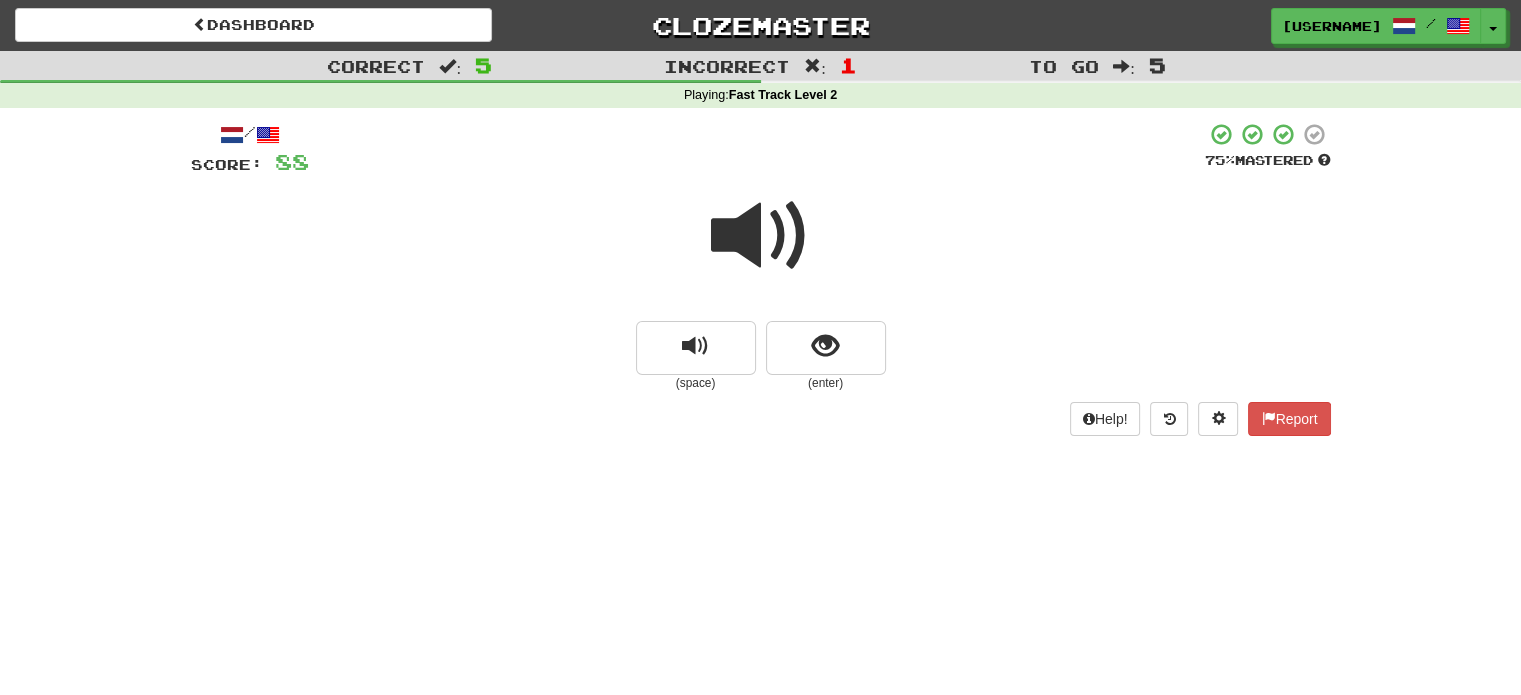 click at bounding box center [761, 236] 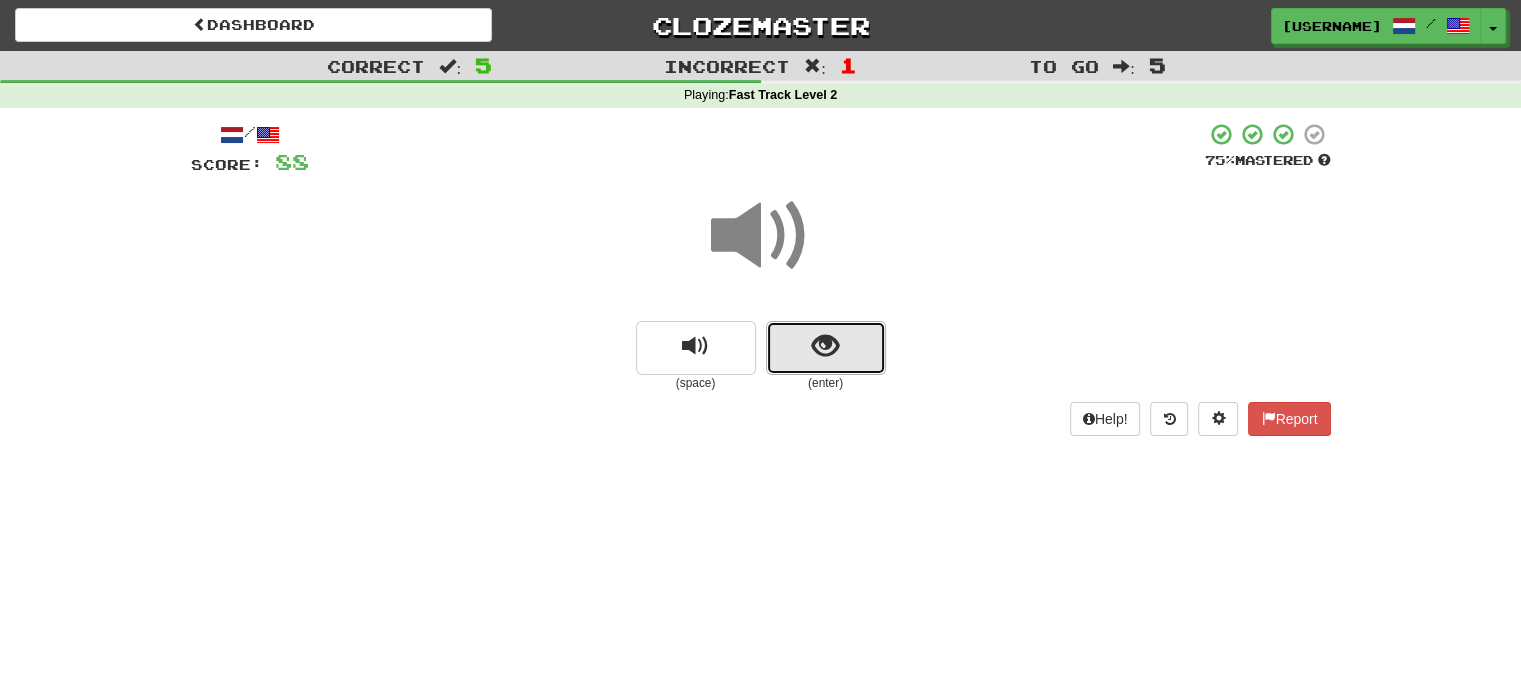 click at bounding box center [826, 348] 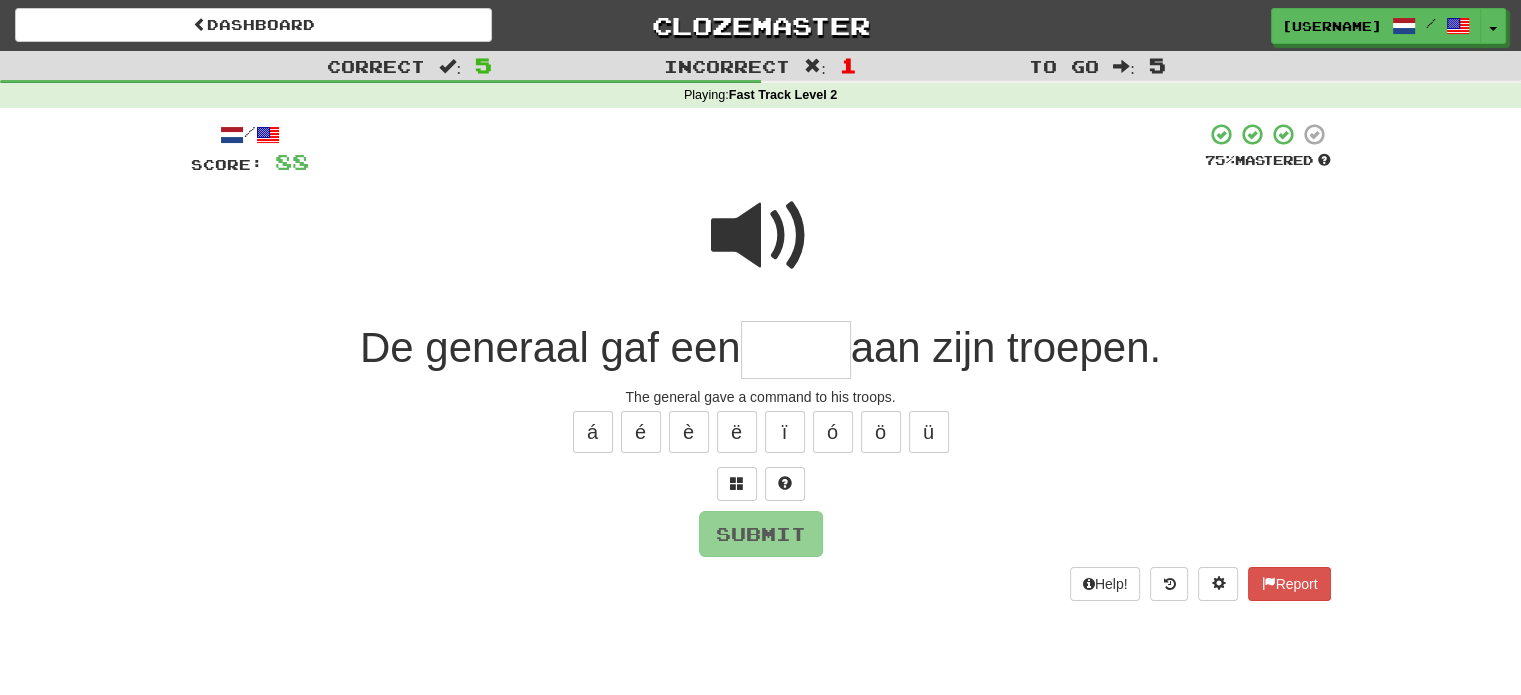 click at bounding box center [796, 350] 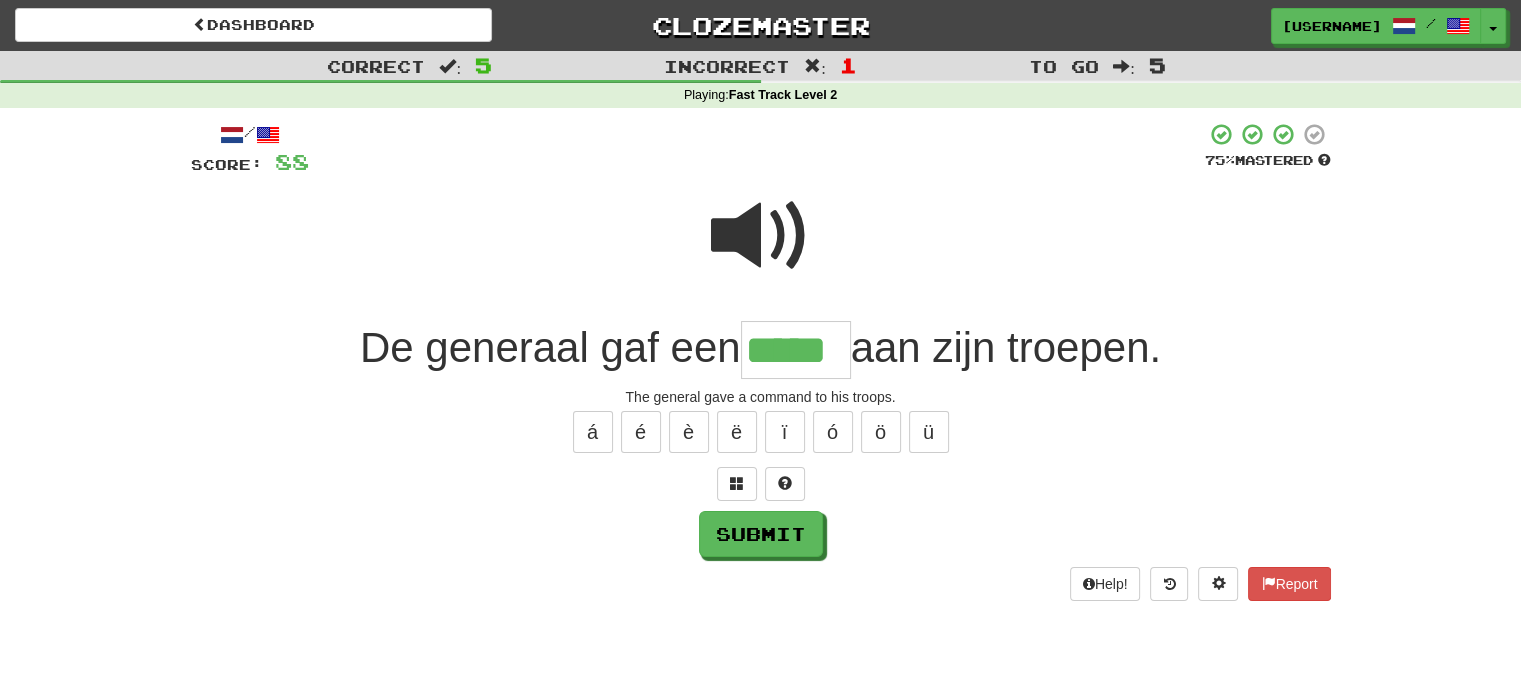 type on "*****" 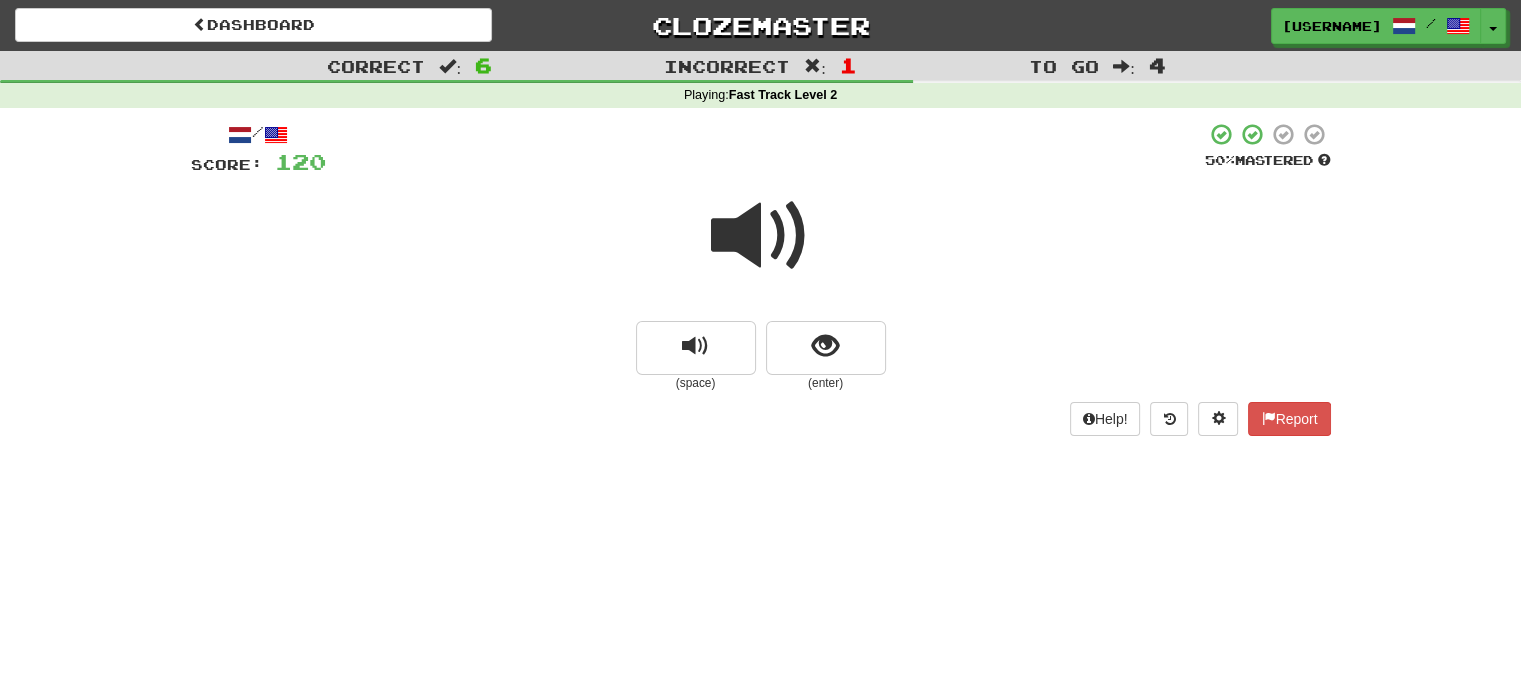 click at bounding box center [761, 236] 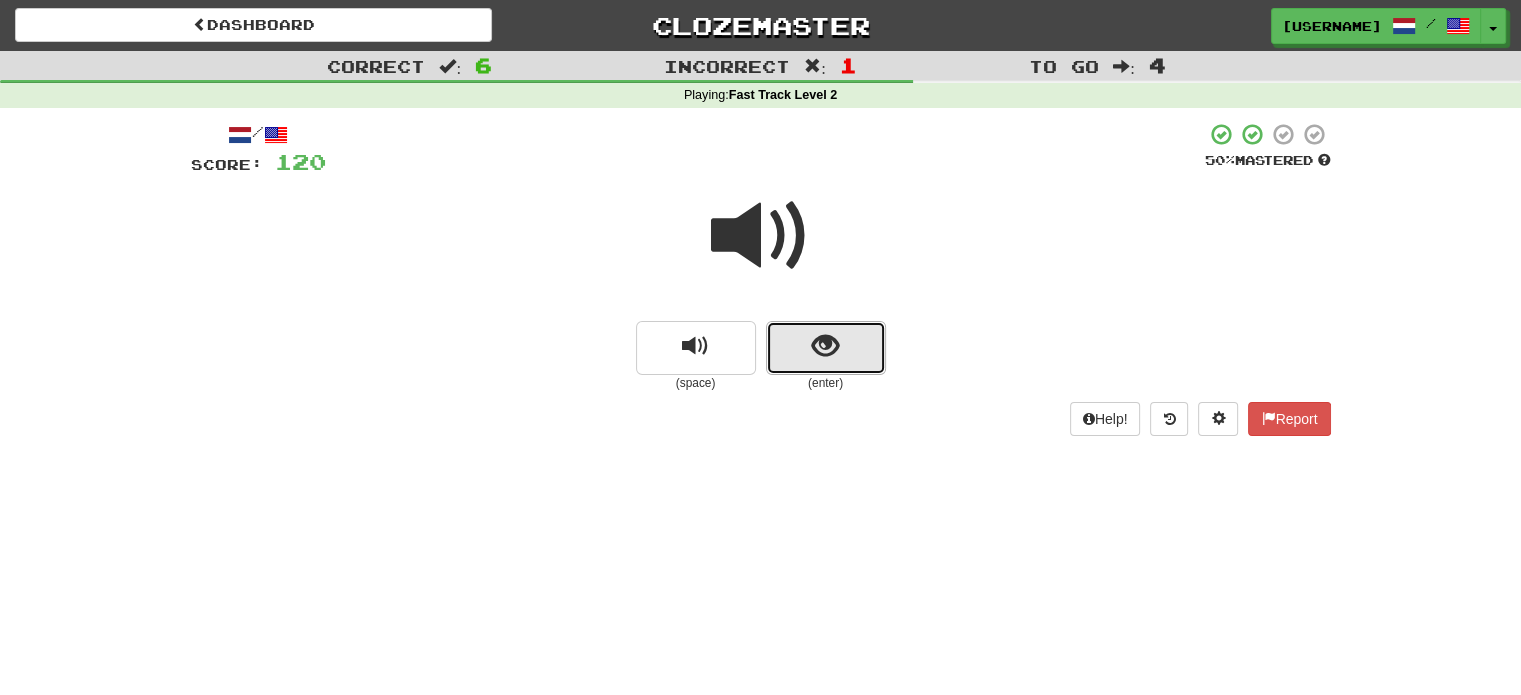 click at bounding box center (826, 348) 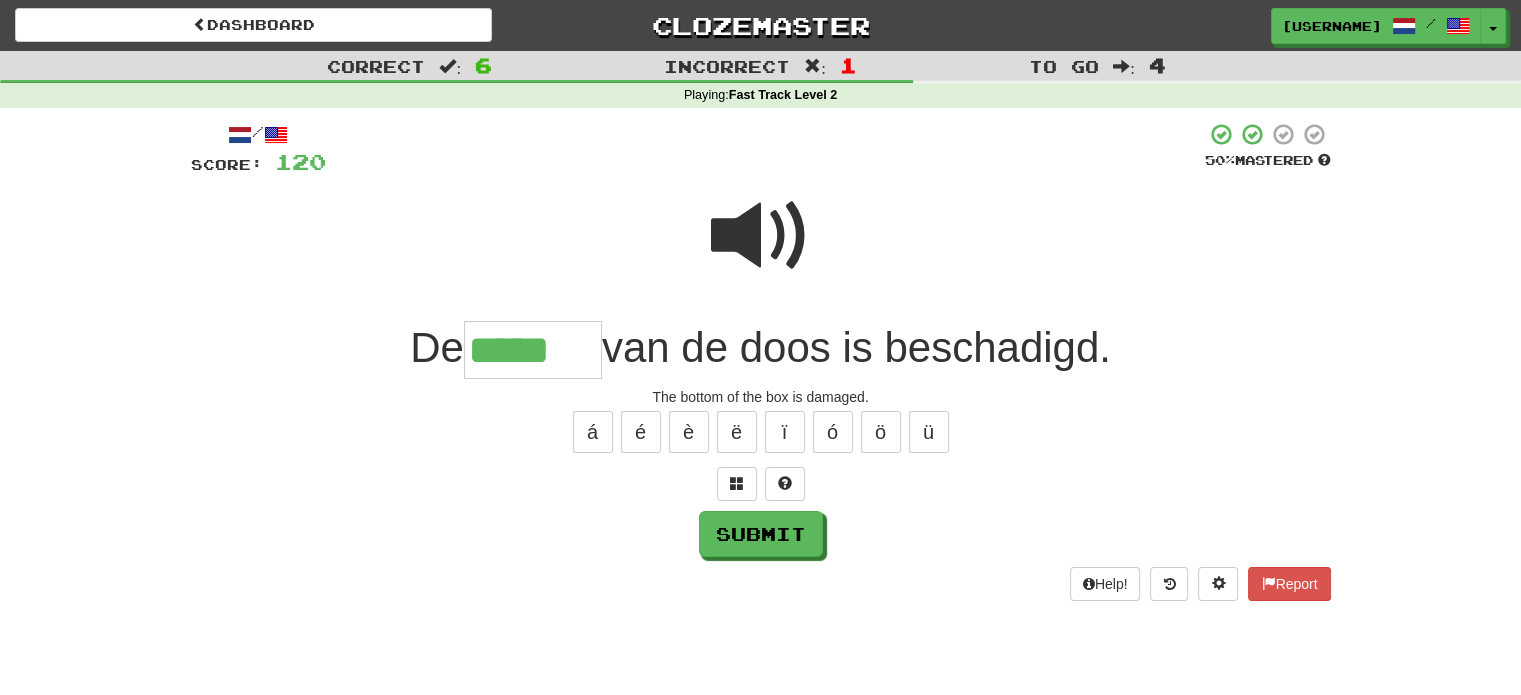 type on "*****" 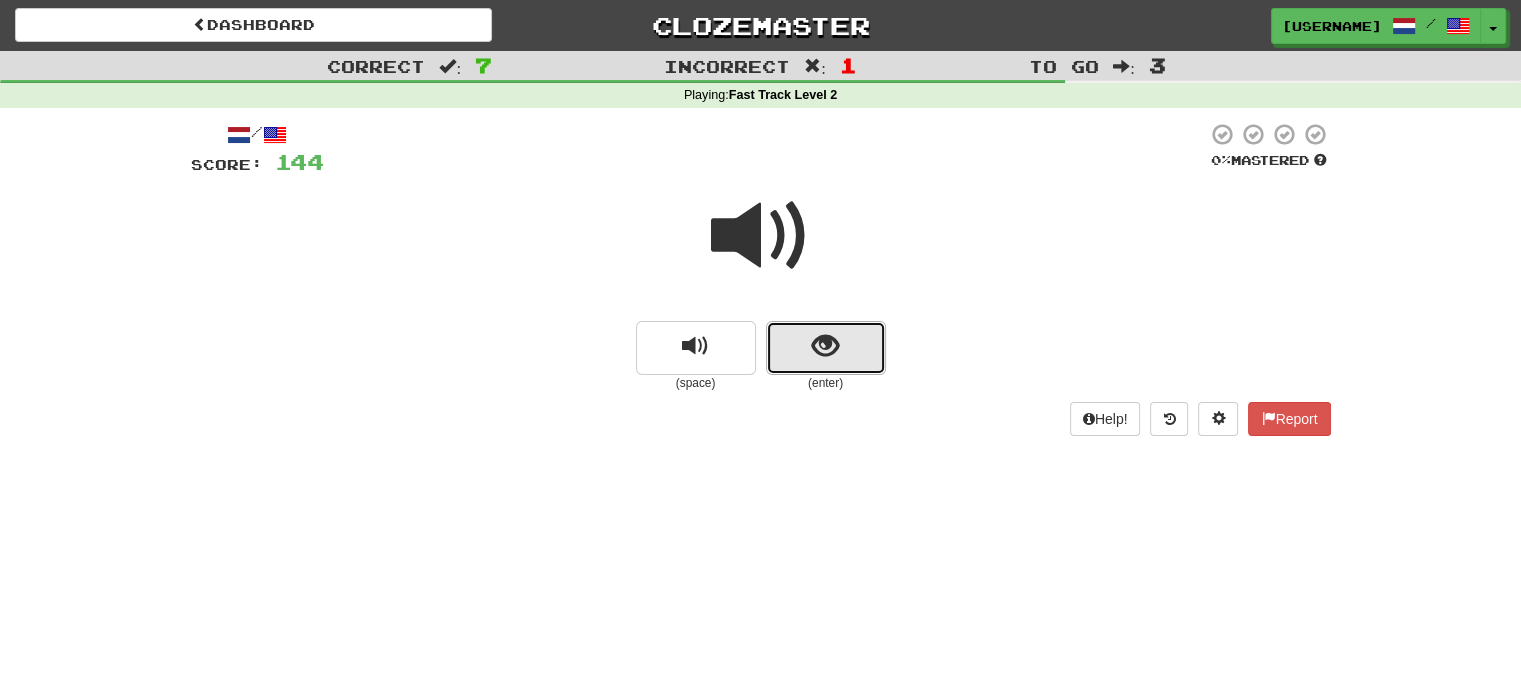 click at bounding box center (825, 346) 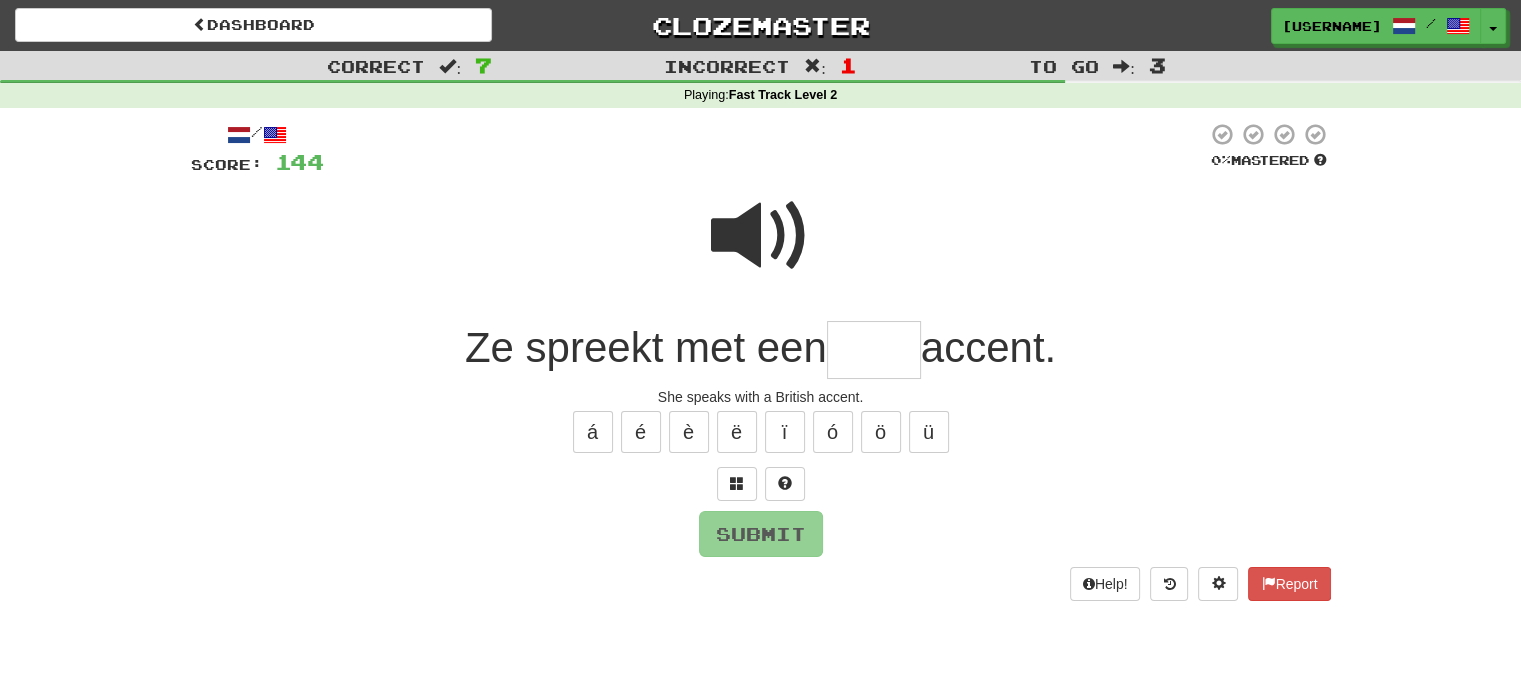 click at bounding box center [874, 350] 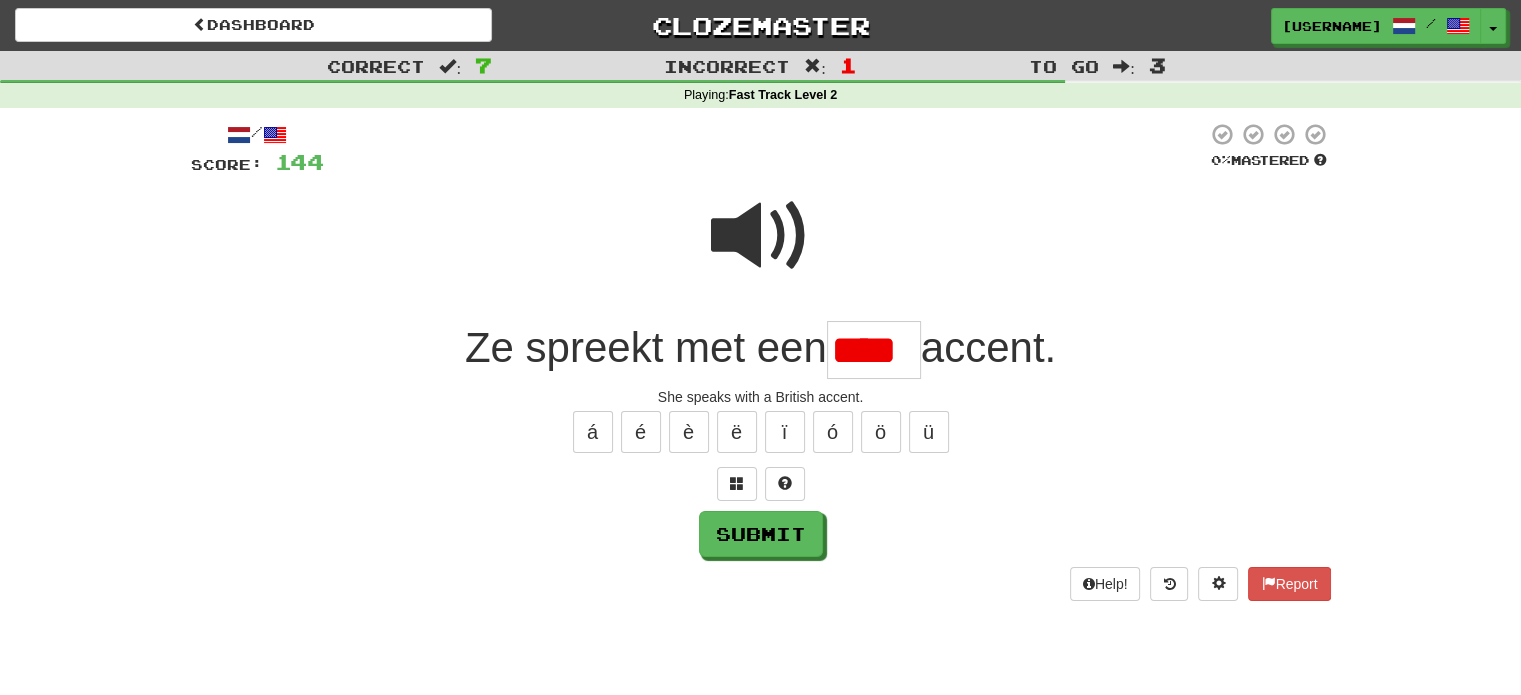 scroll, scrollTop: 0, scrollLeft: 0, axis: both 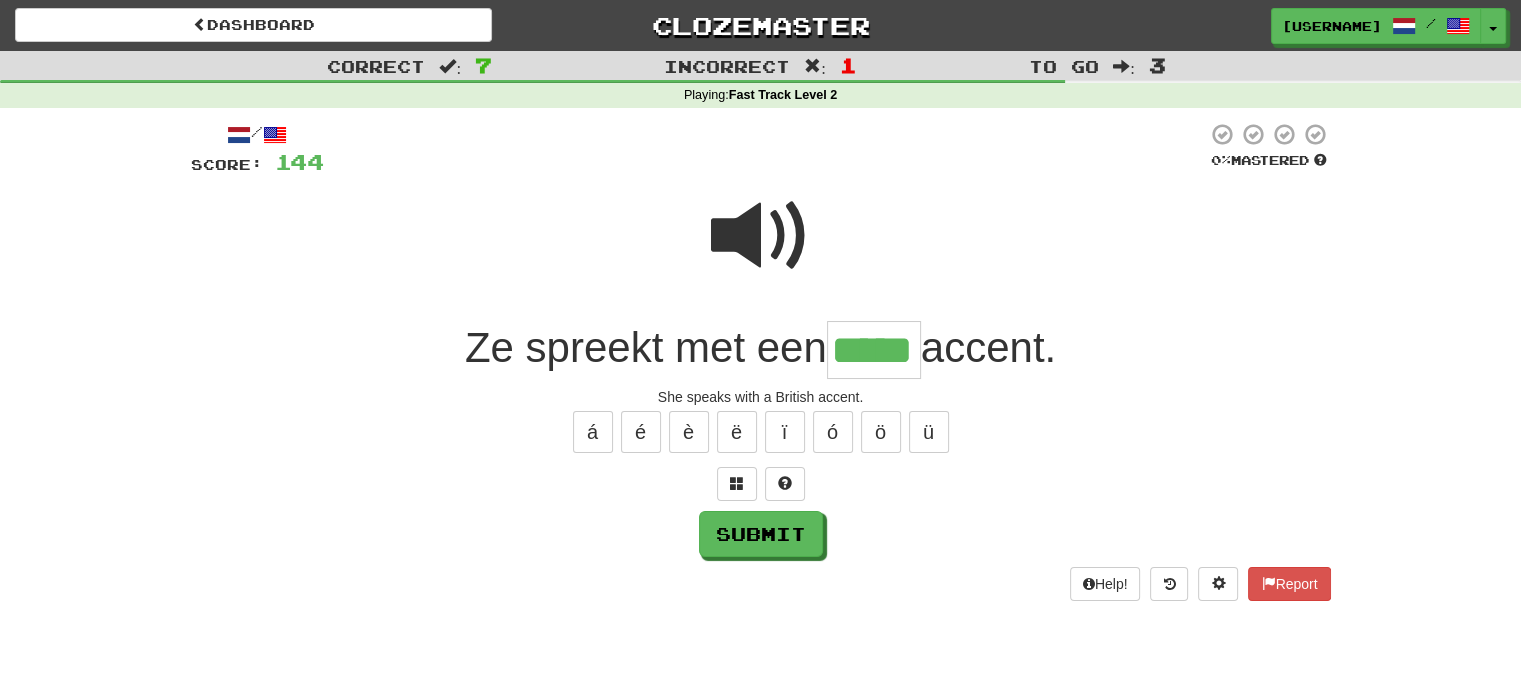 type on "*****" 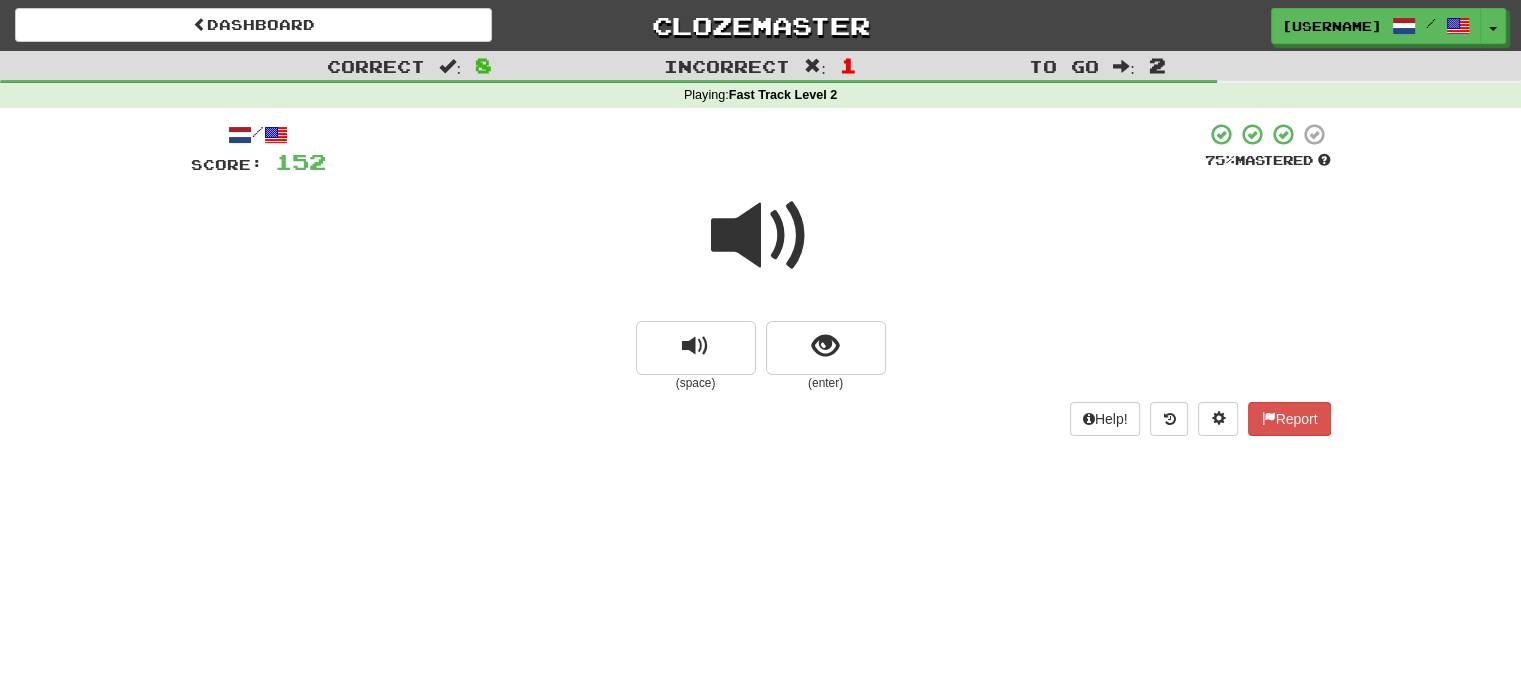 click at bounding box center (761, 236) 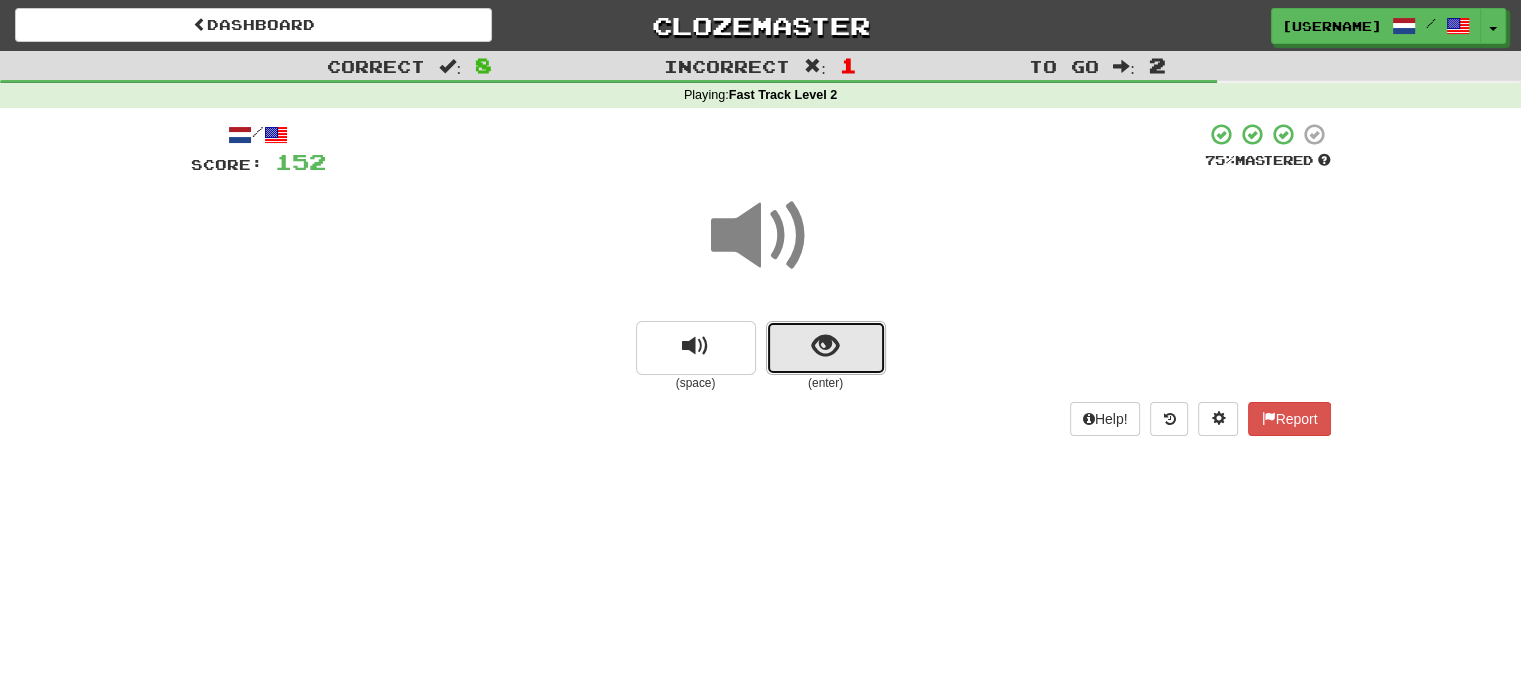 click at bounding box center (826, 348) 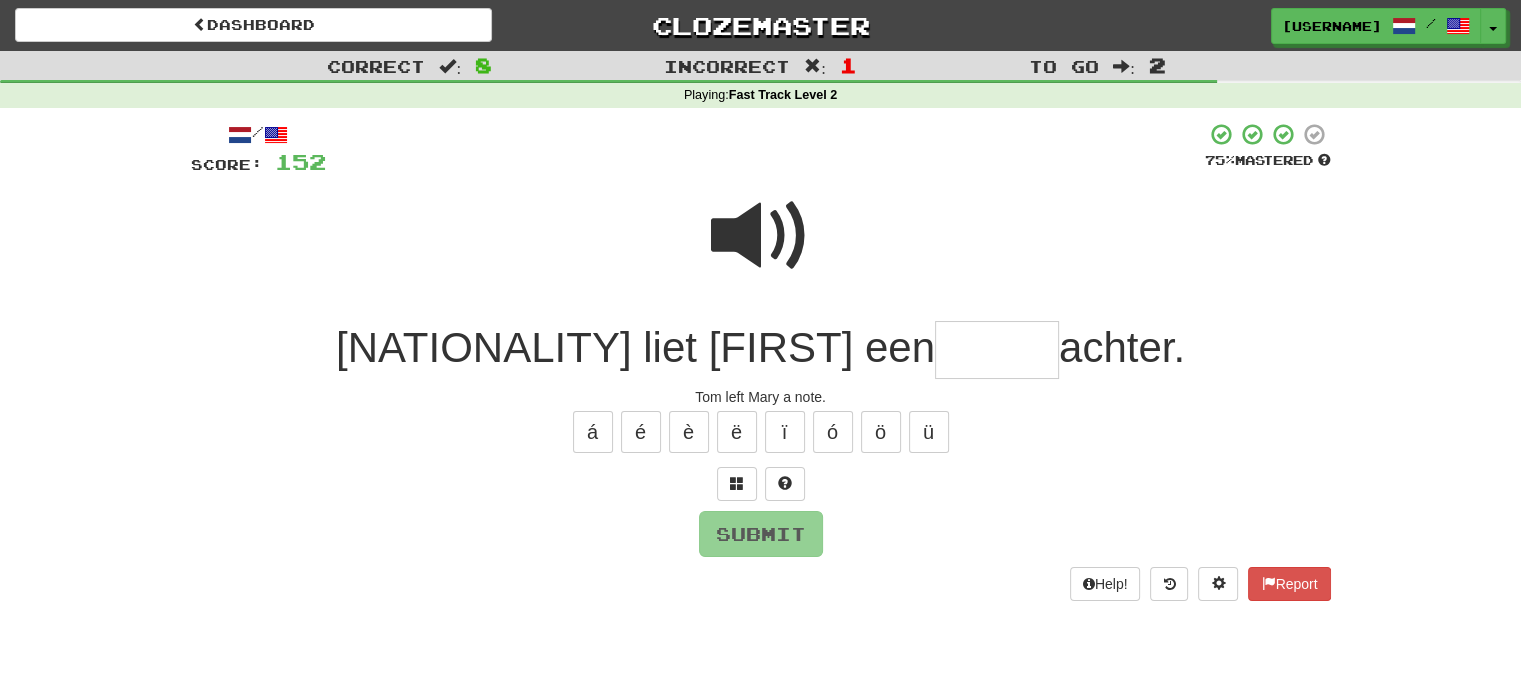 click at bounding box center [997, 350] 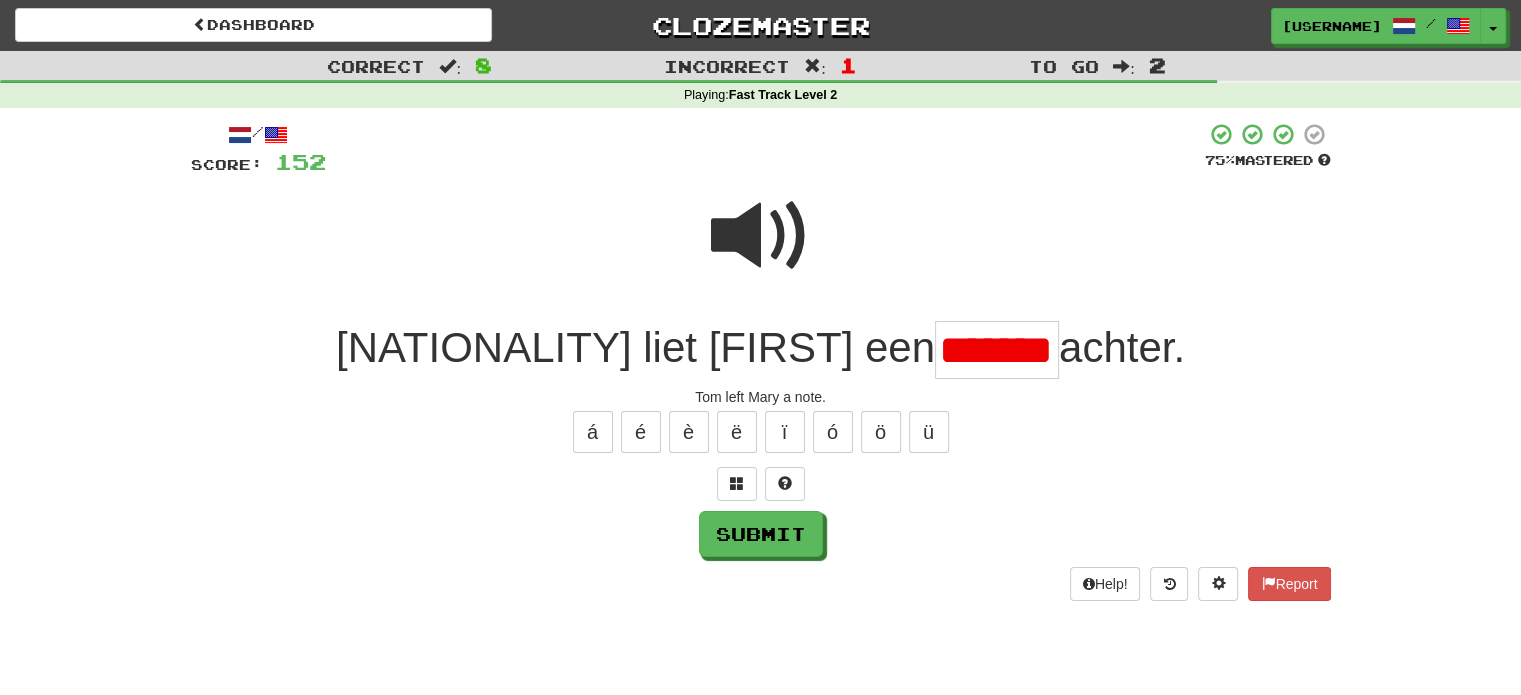 scroll, scrollTop: 0, scrollLeft: 0, axis: both 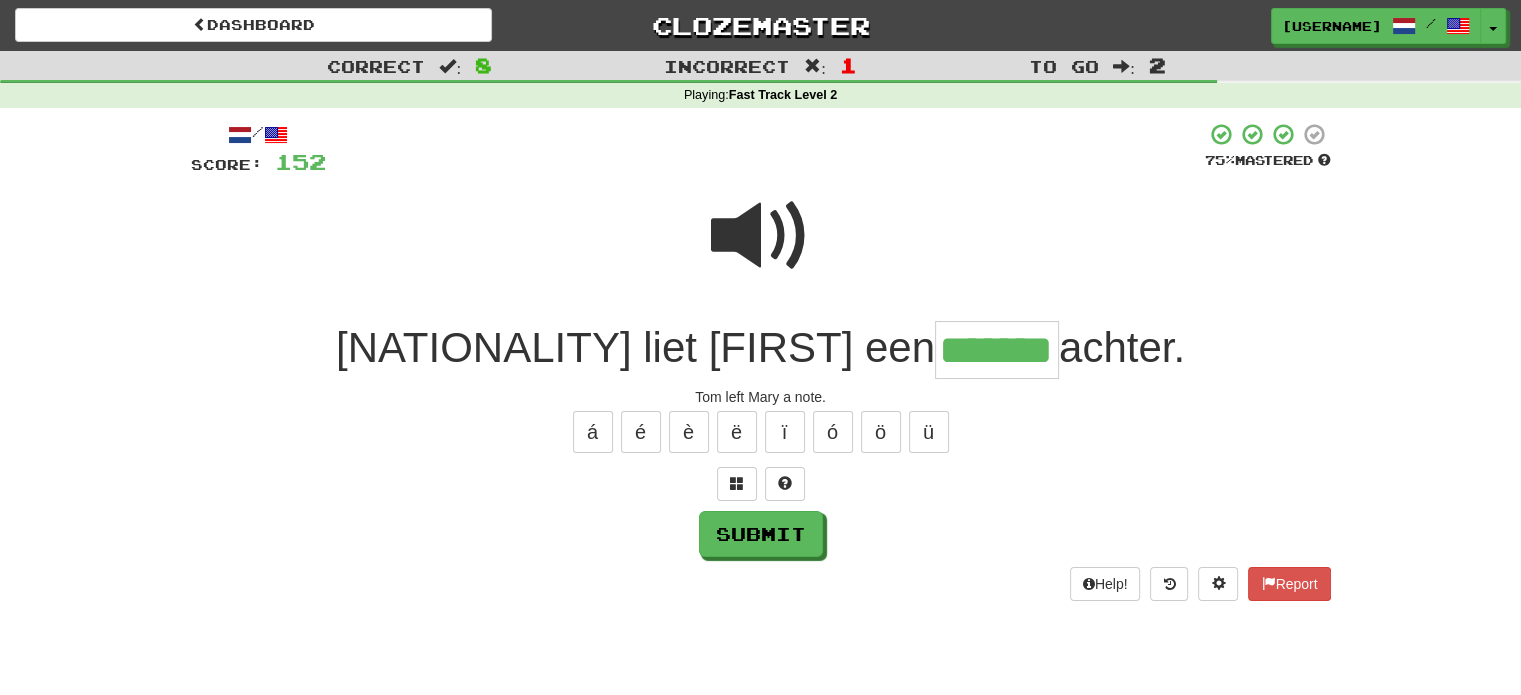 type on "*******" 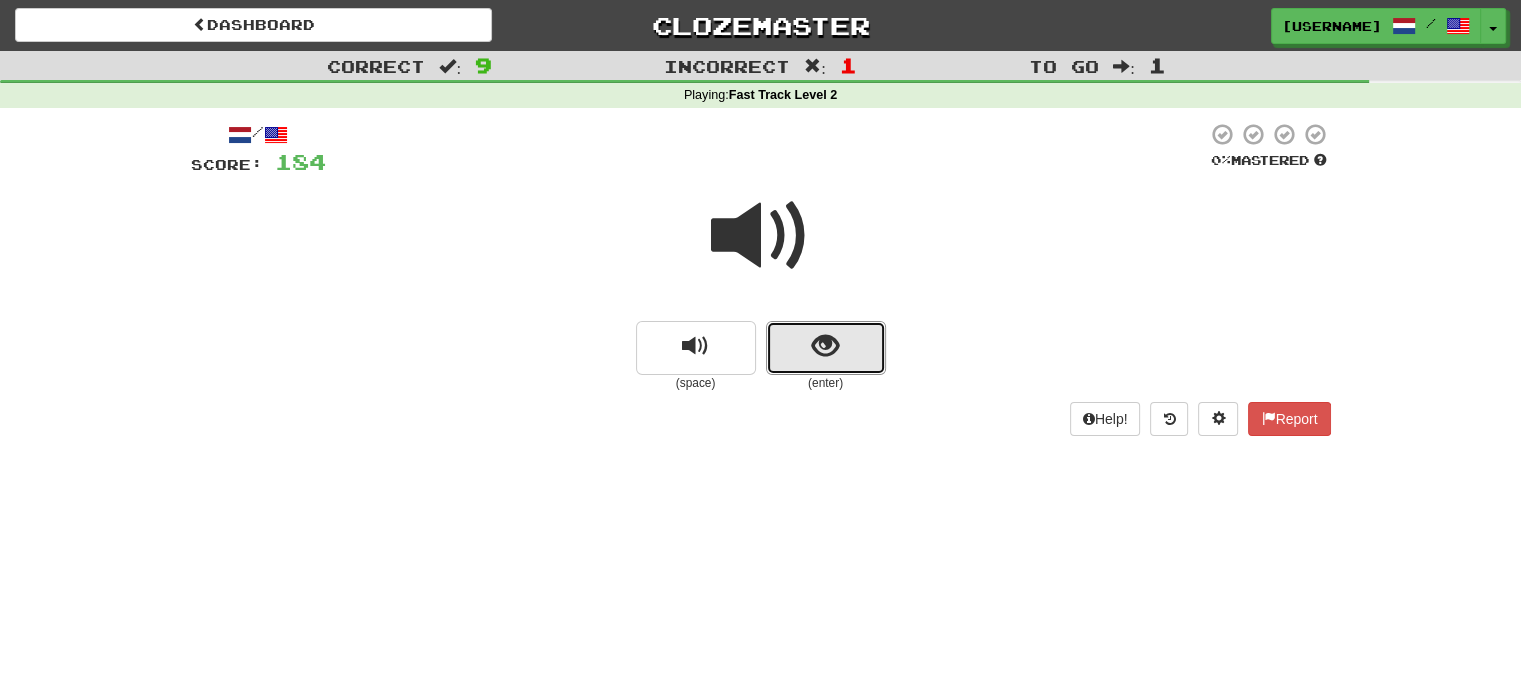 click at bounding box center [826, 348] 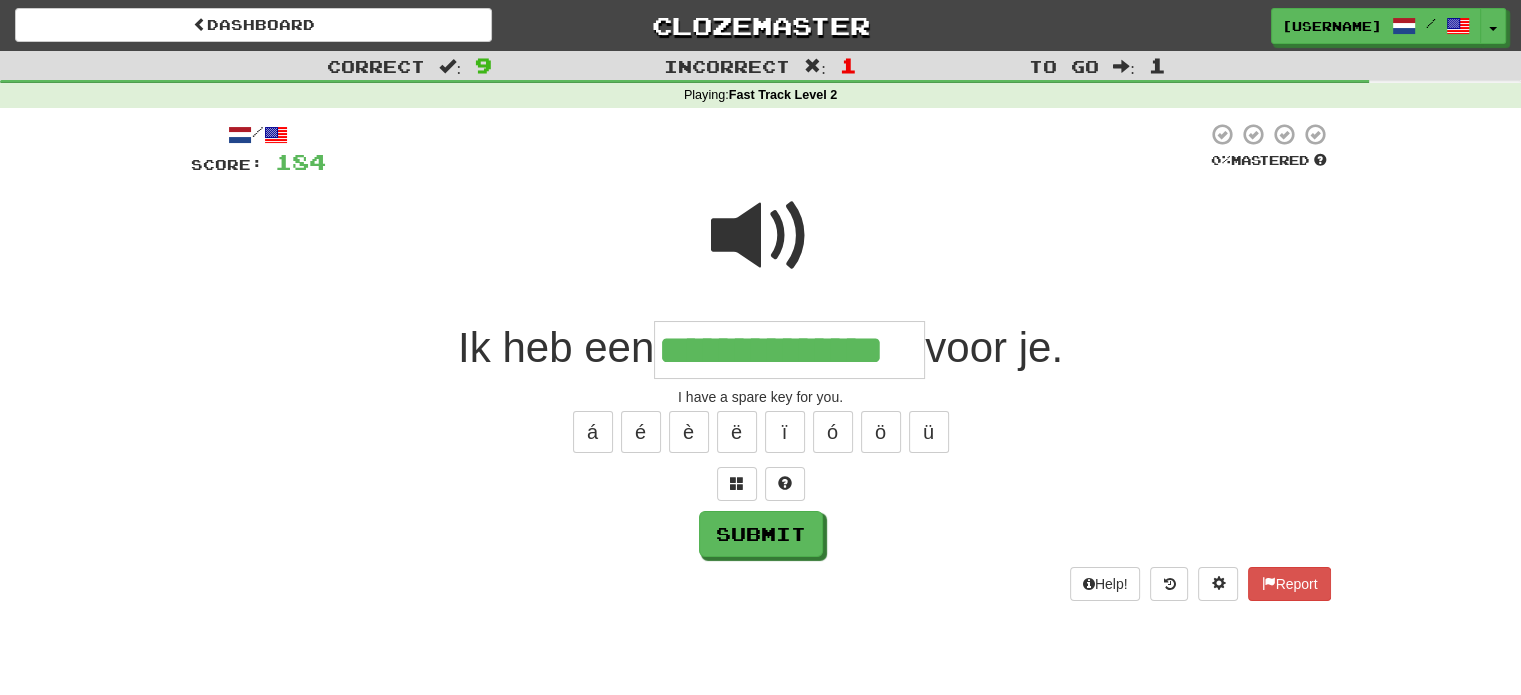 type on "**********" 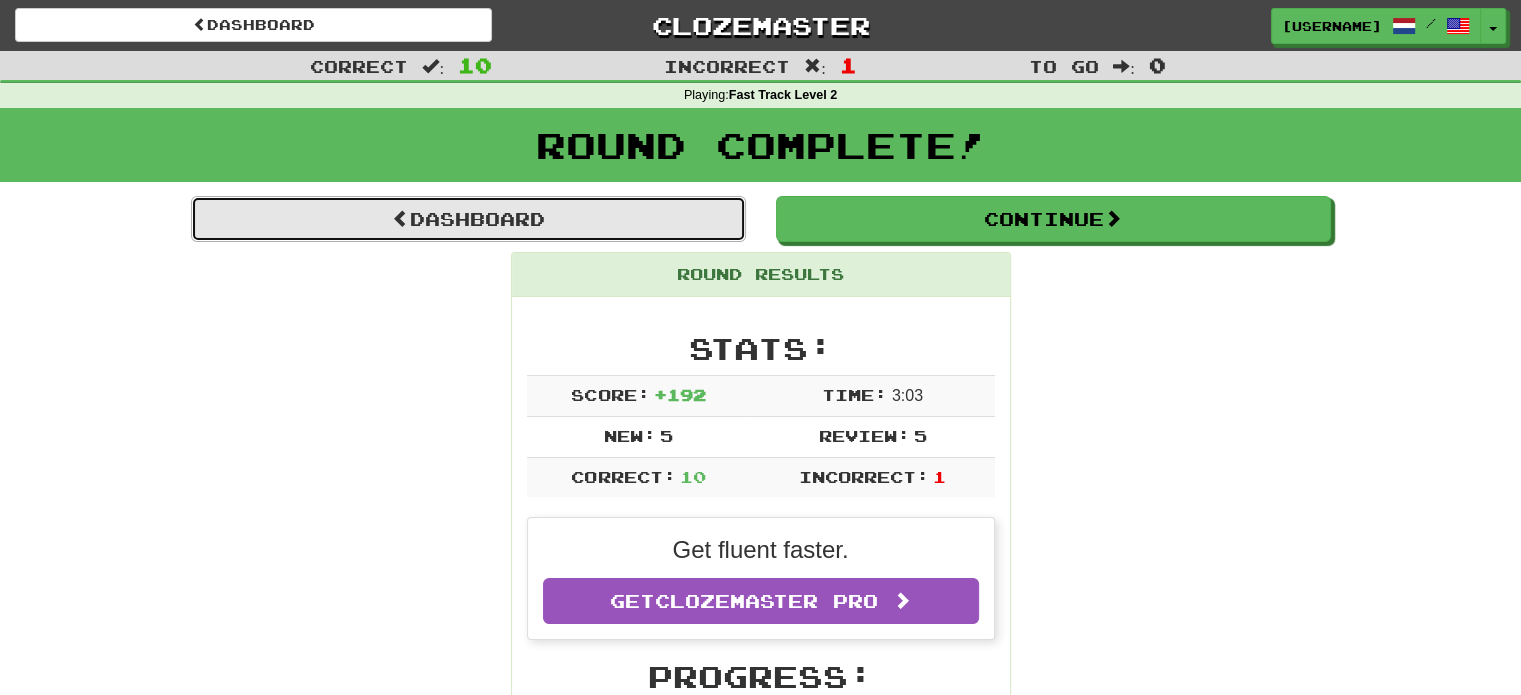 click on "Dashboard" at bounding box center [468, 219] 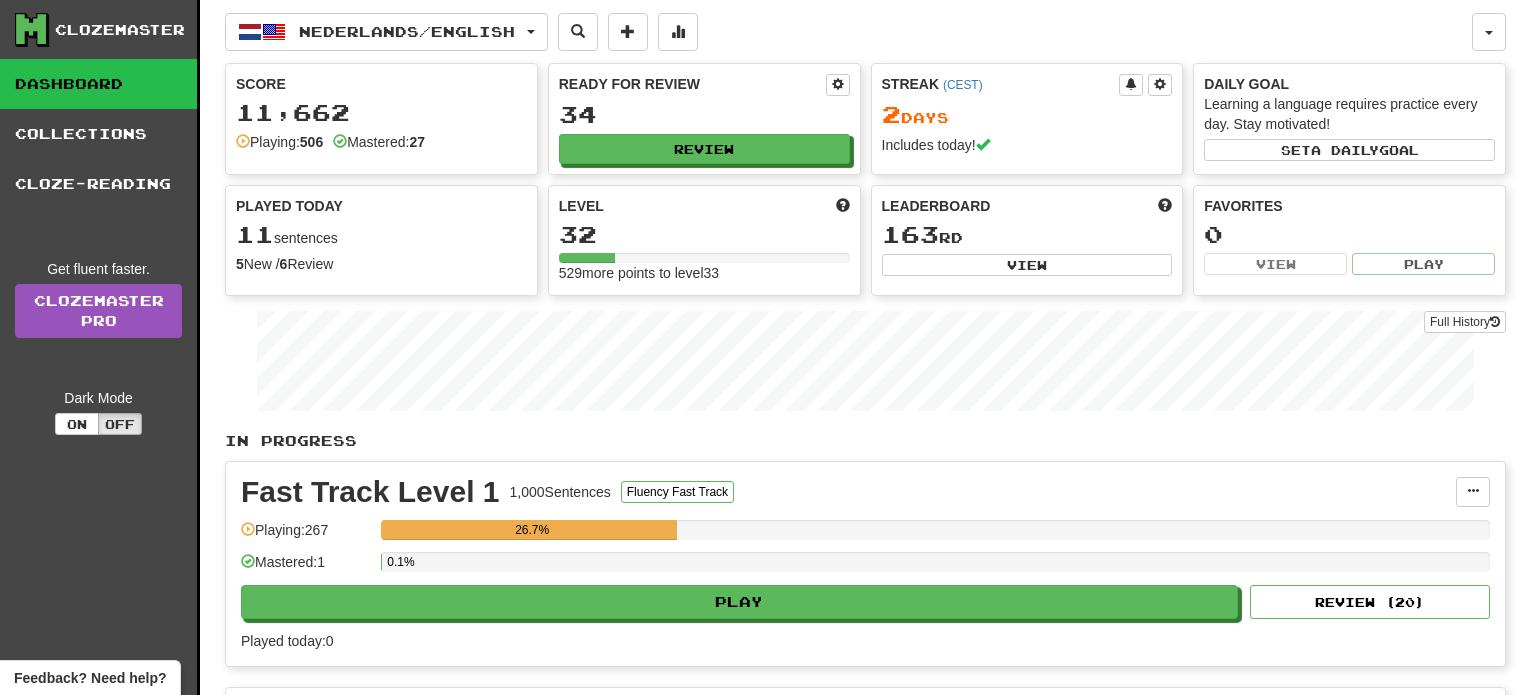 scroll, scrollTop: 0, scrollLeft: 0, axis: both 